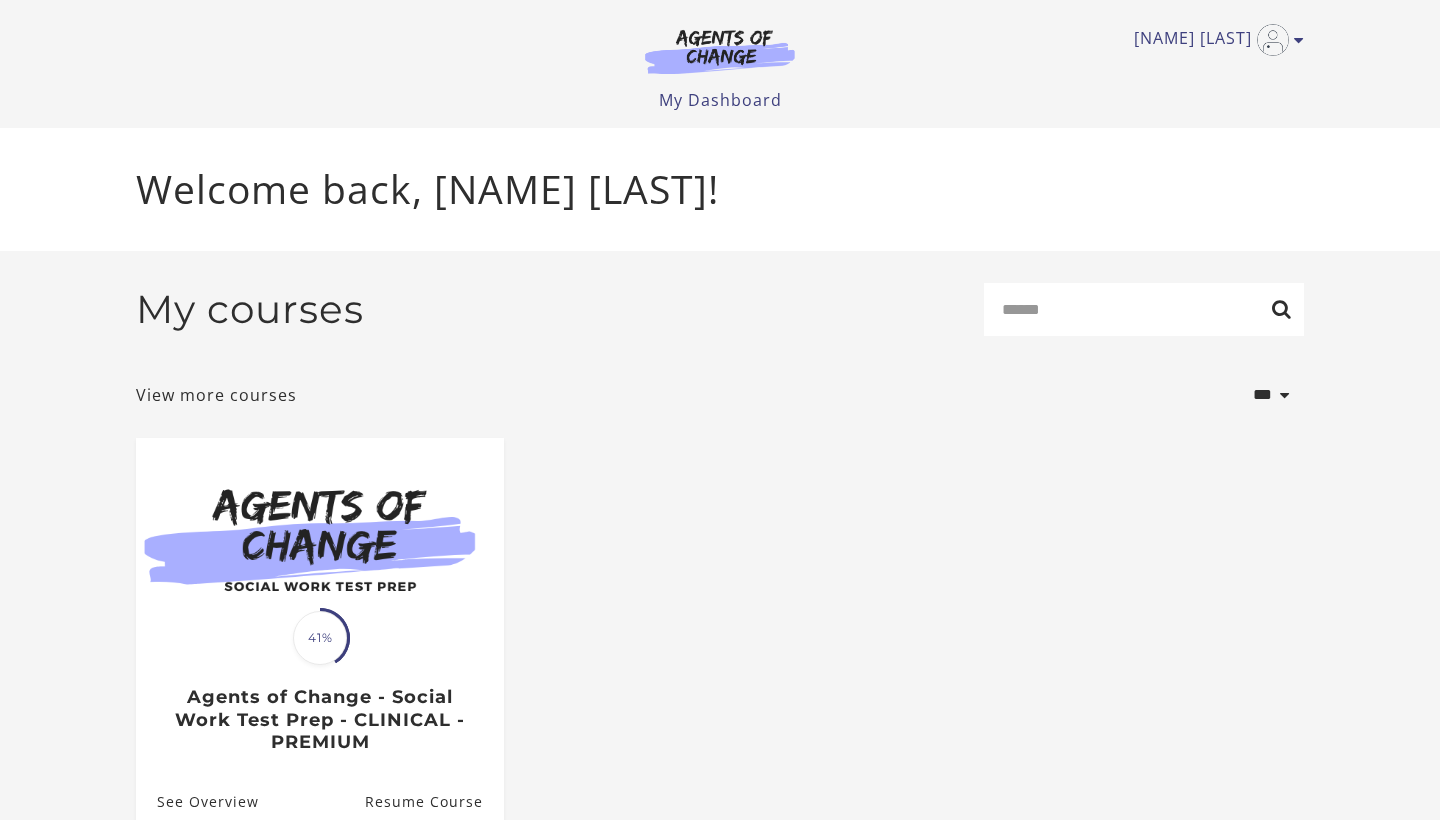 scroll, scrollTop: 0, scrollLeft: 0, axis: both 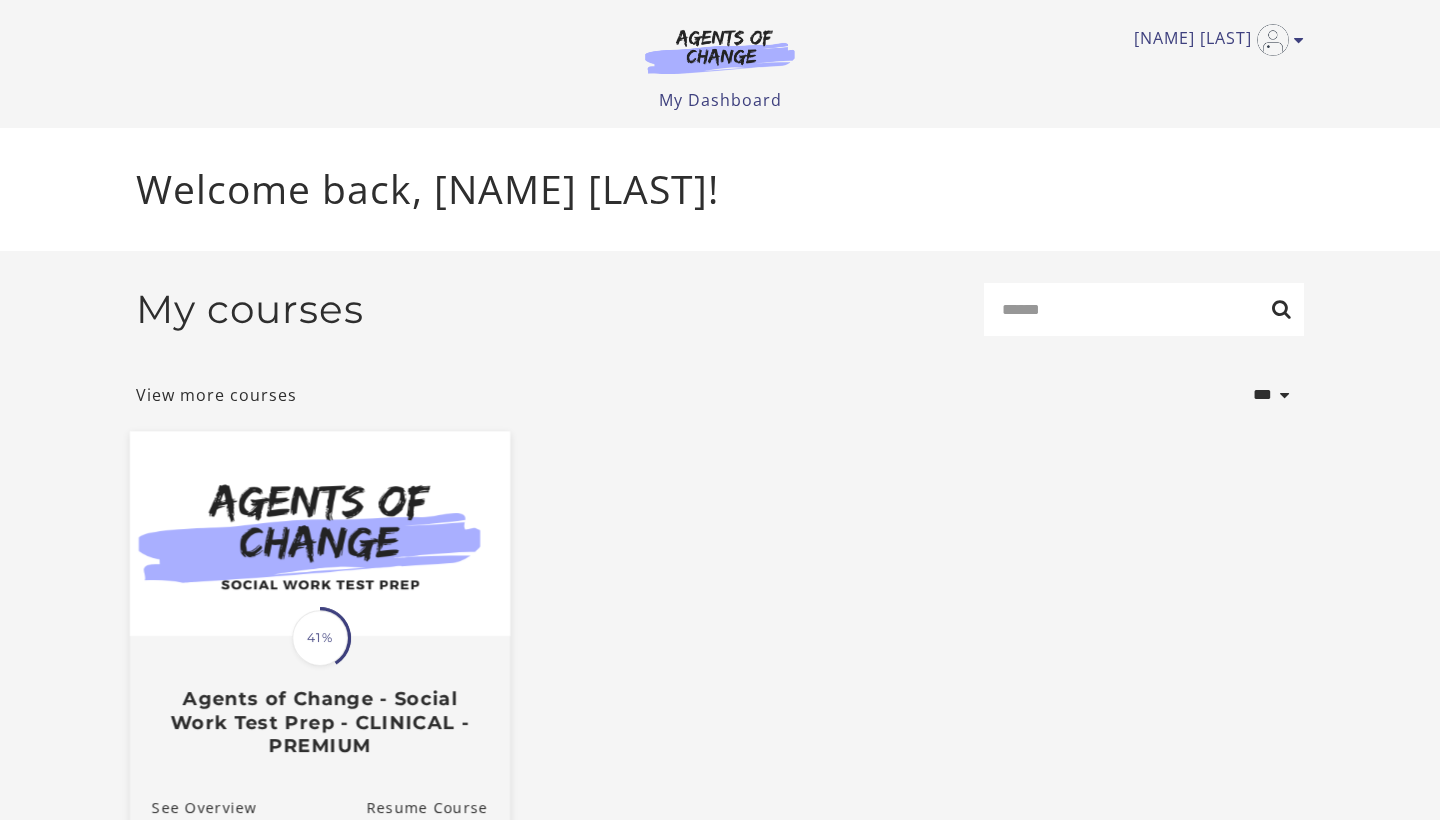 click at bounding box center [320, 533] 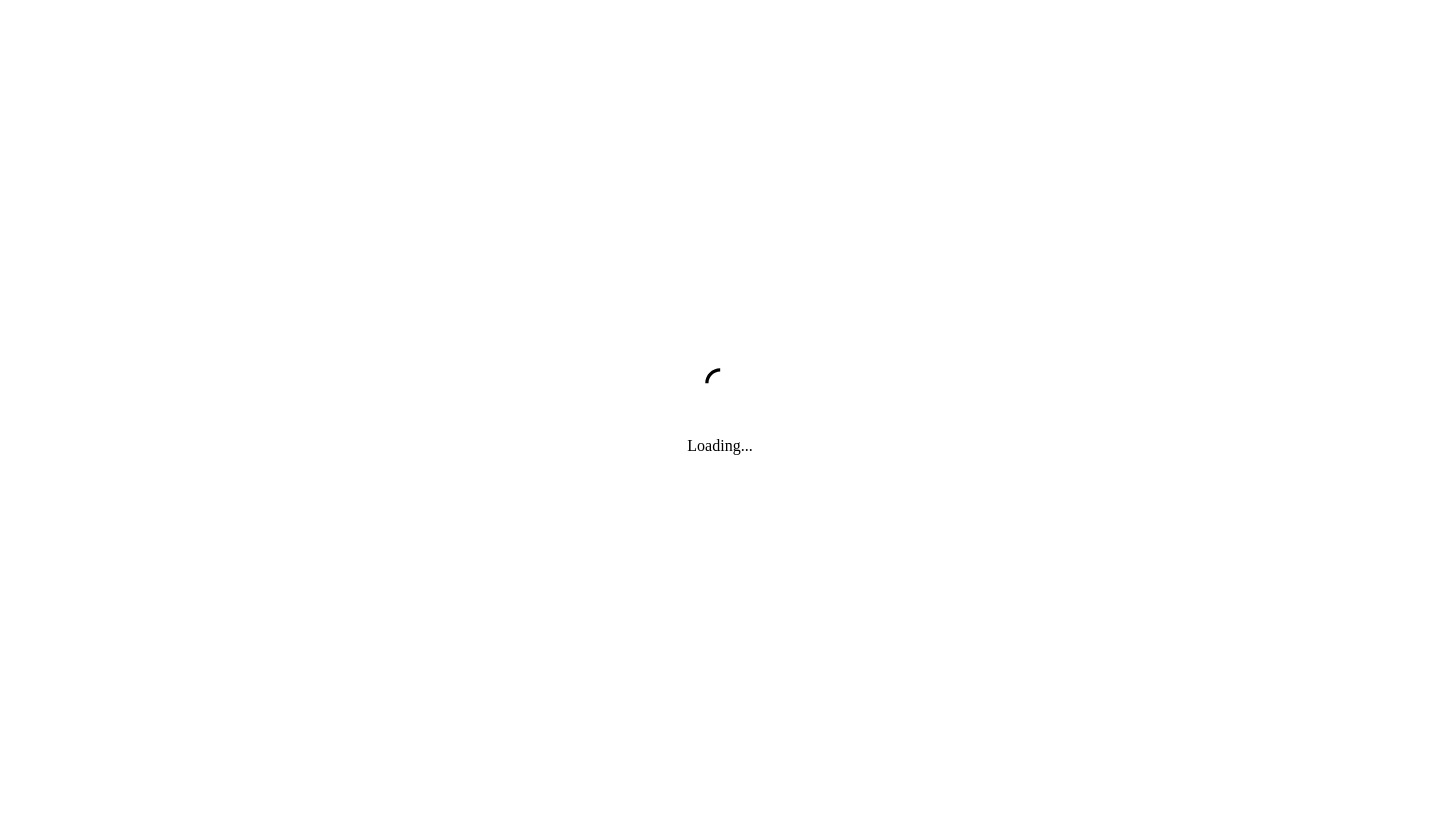scroll, scrollTop: 0, scrollLeft: 0, axis: both 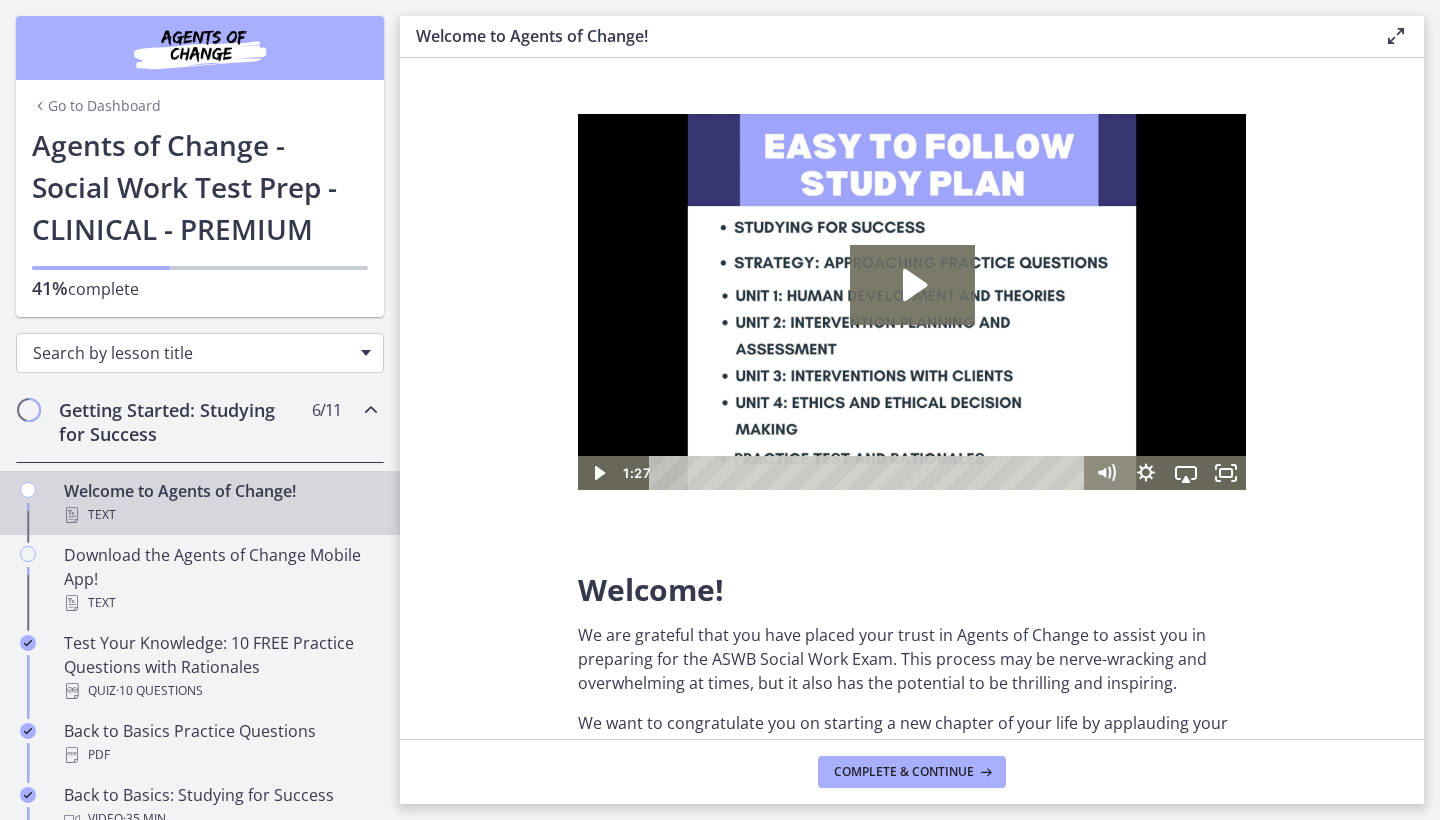 click on "Search by lesson title" at bounding box center [192, 353] 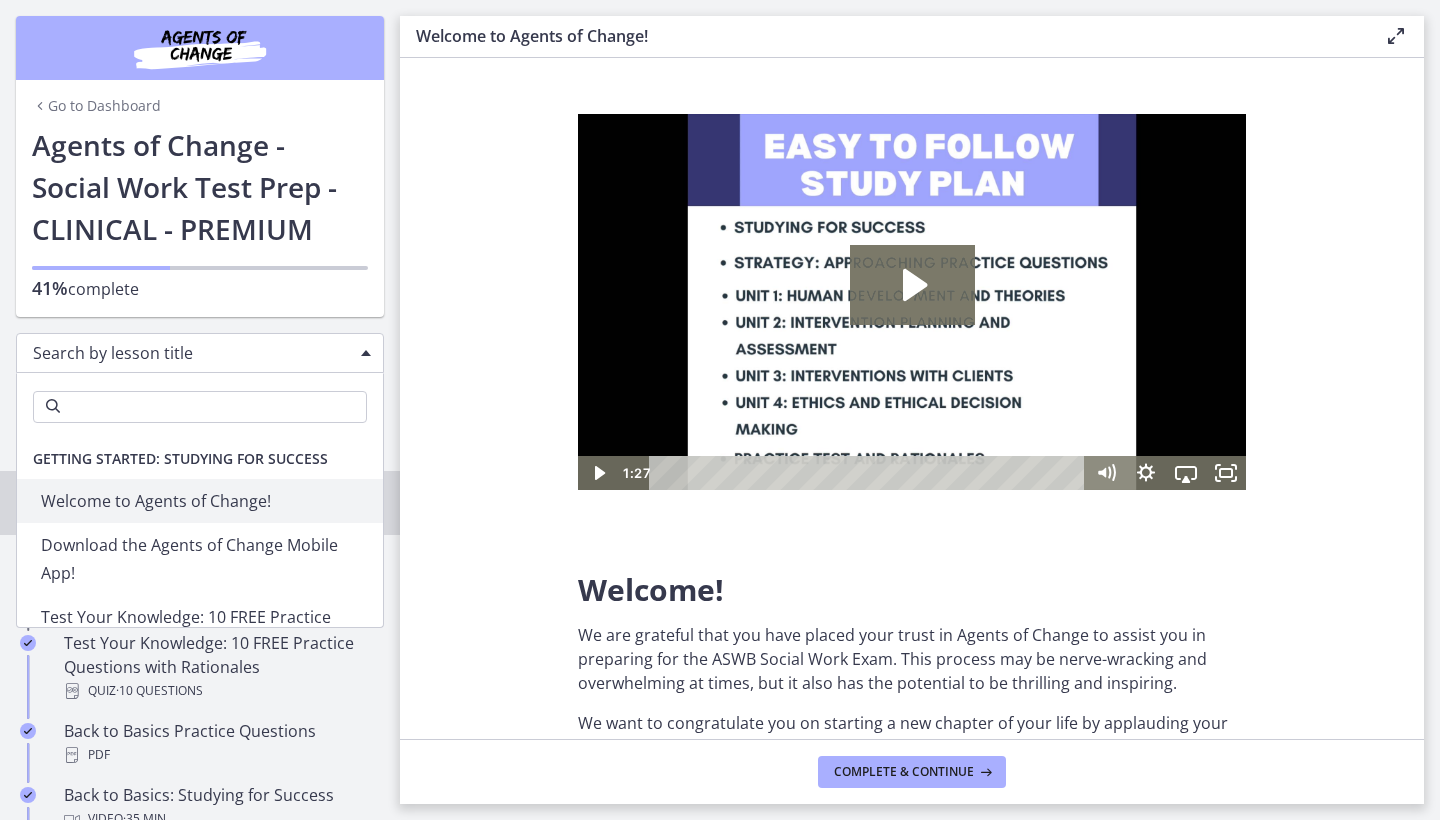 click on "Search by lesson title
Search
Getting Started: Studying for Success
Welcome to Agents of Change!
Download the Agents of Change Mobile App!
Test Your Knowledge: 10 FREE Practice Questions with Rationales
Back to Basics Practice Questions
Back to Basics: Studying for Success
Developing Critical Thinking Skills
Test Anxiety and Motivation
KSA Clinical
ASWB Examination Guidebook
Looking for Additional Support? Add the ASWB AI Tutor!" at bounding box center [200, 349] 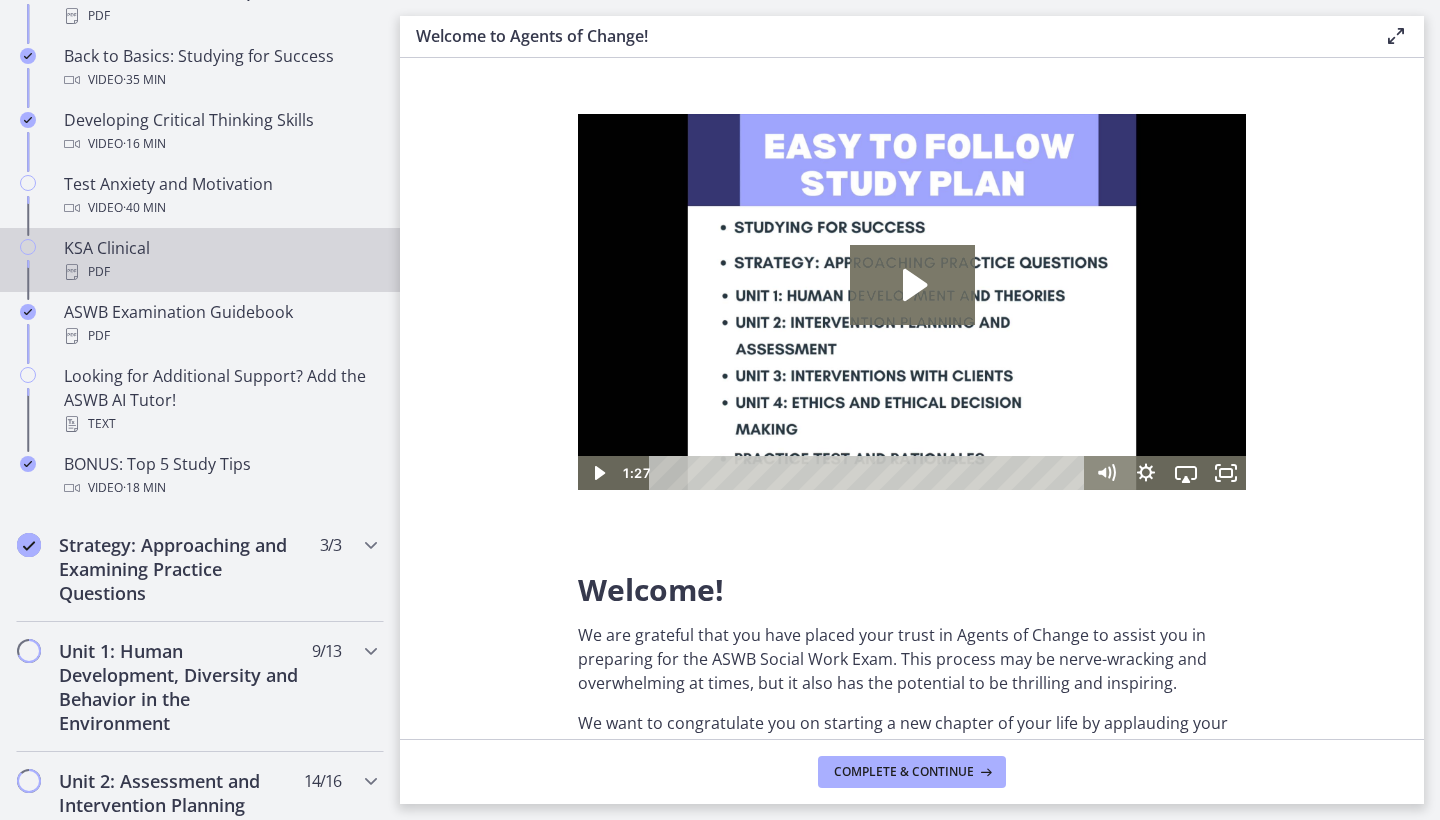 scroll, scrollTop: 741, scrollLeft: 0, axis: vertical 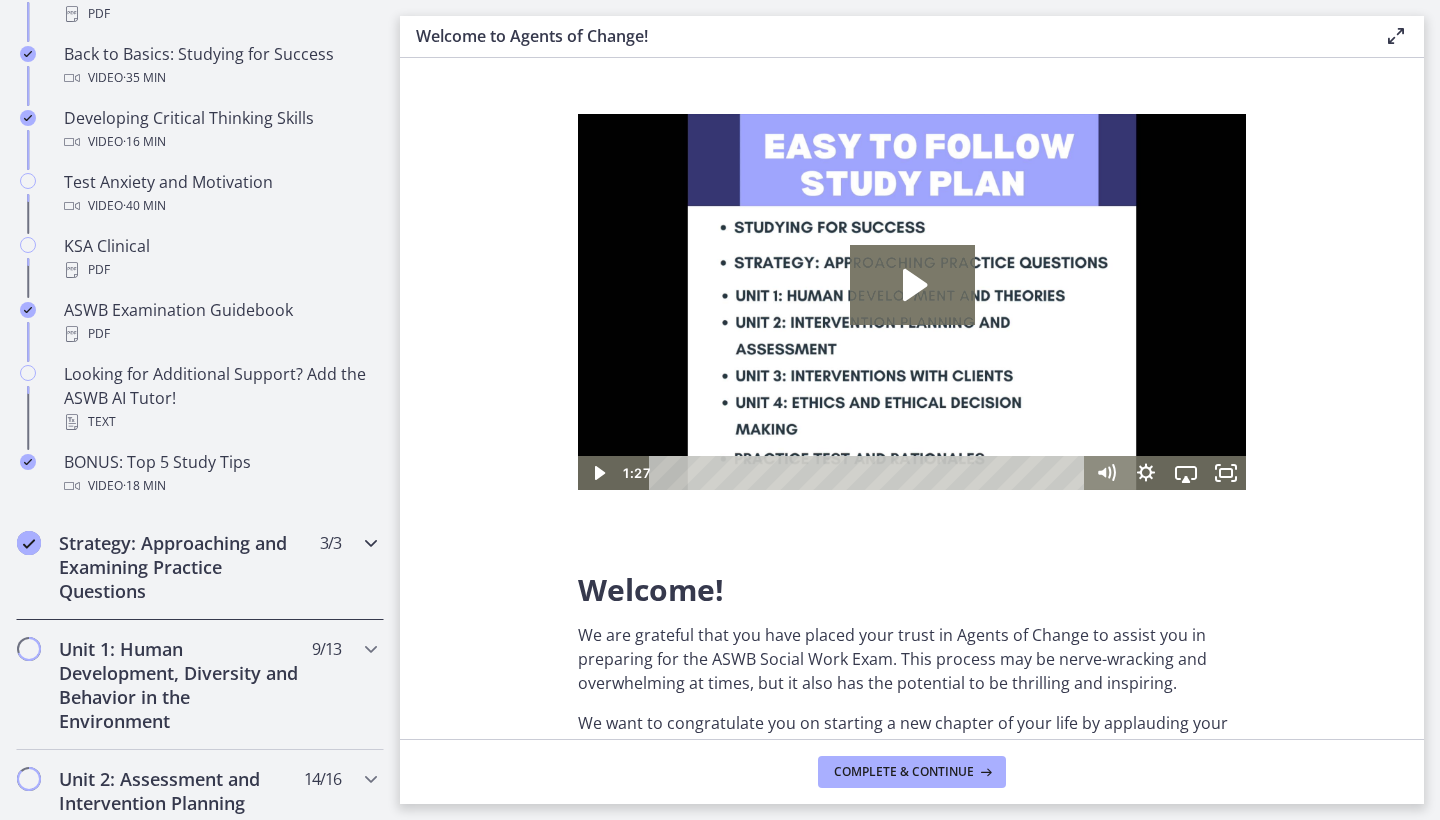 click on "Strategy: Approaching and Examining Practice Questions" at bounding box center (181, 567) 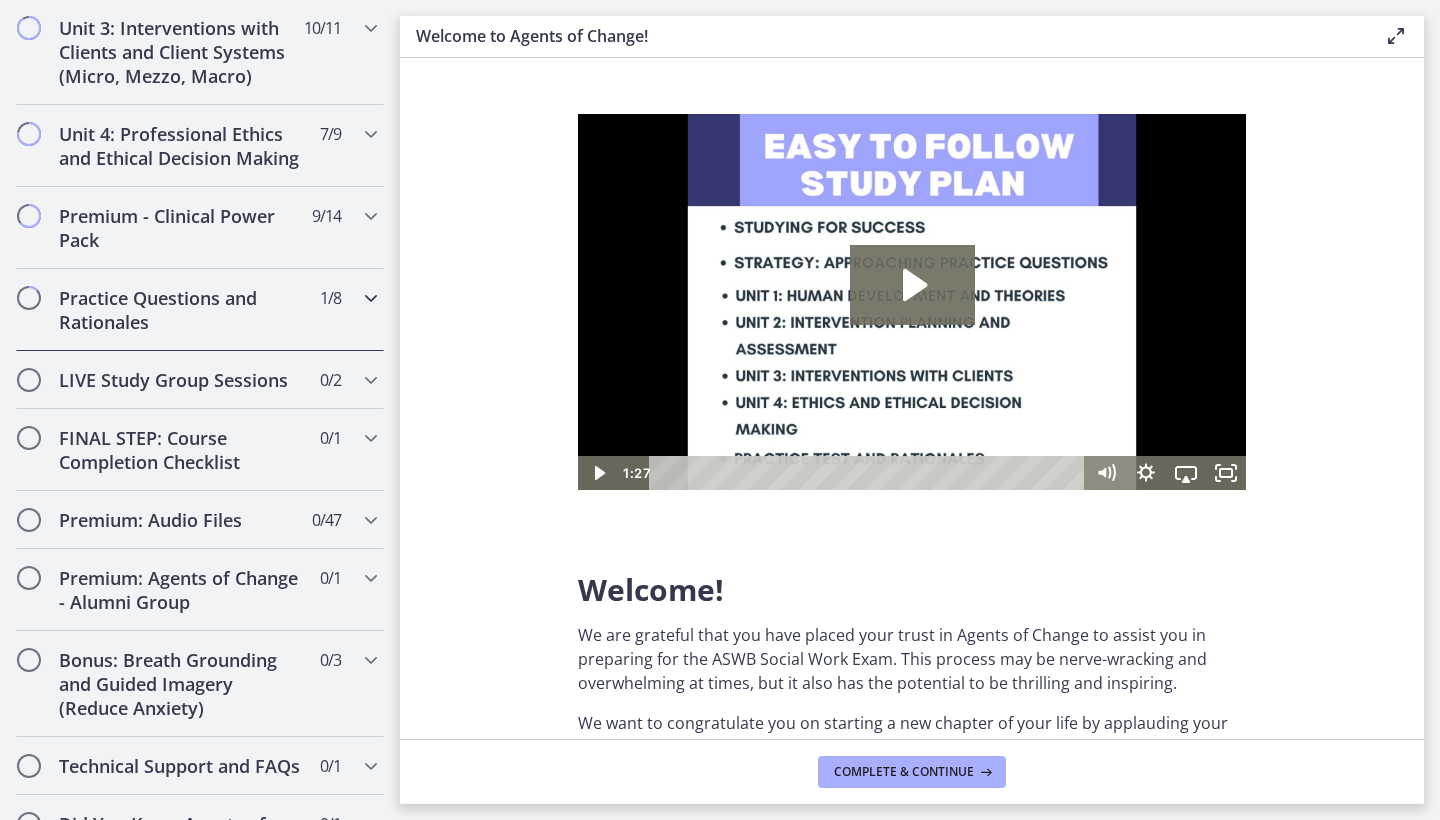 scroll, scrollTop: 1012, scrollLeft: 0, axis: vertical 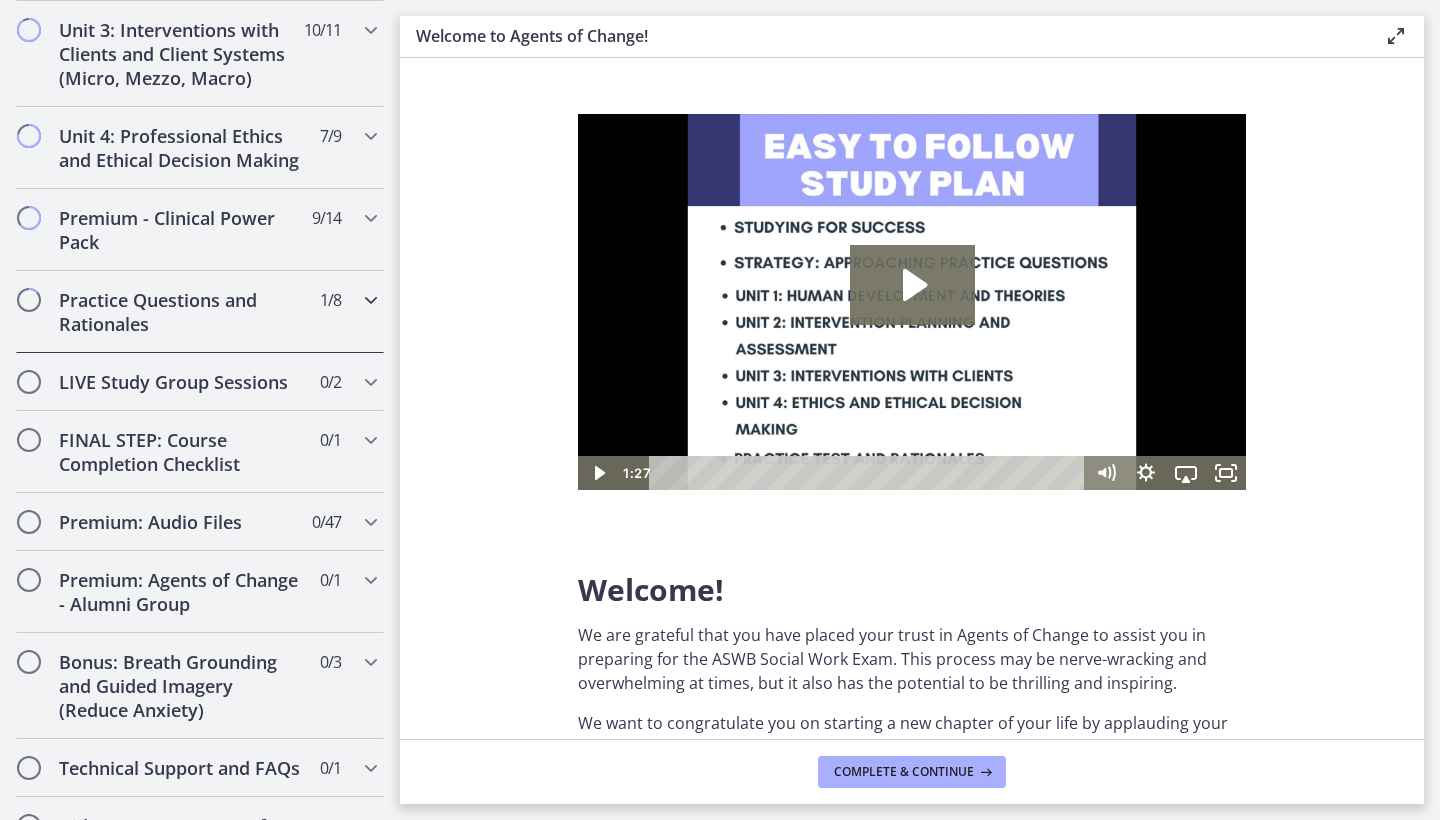 click on "Practice Questions and Rationales" at bounding box center (181, 312) 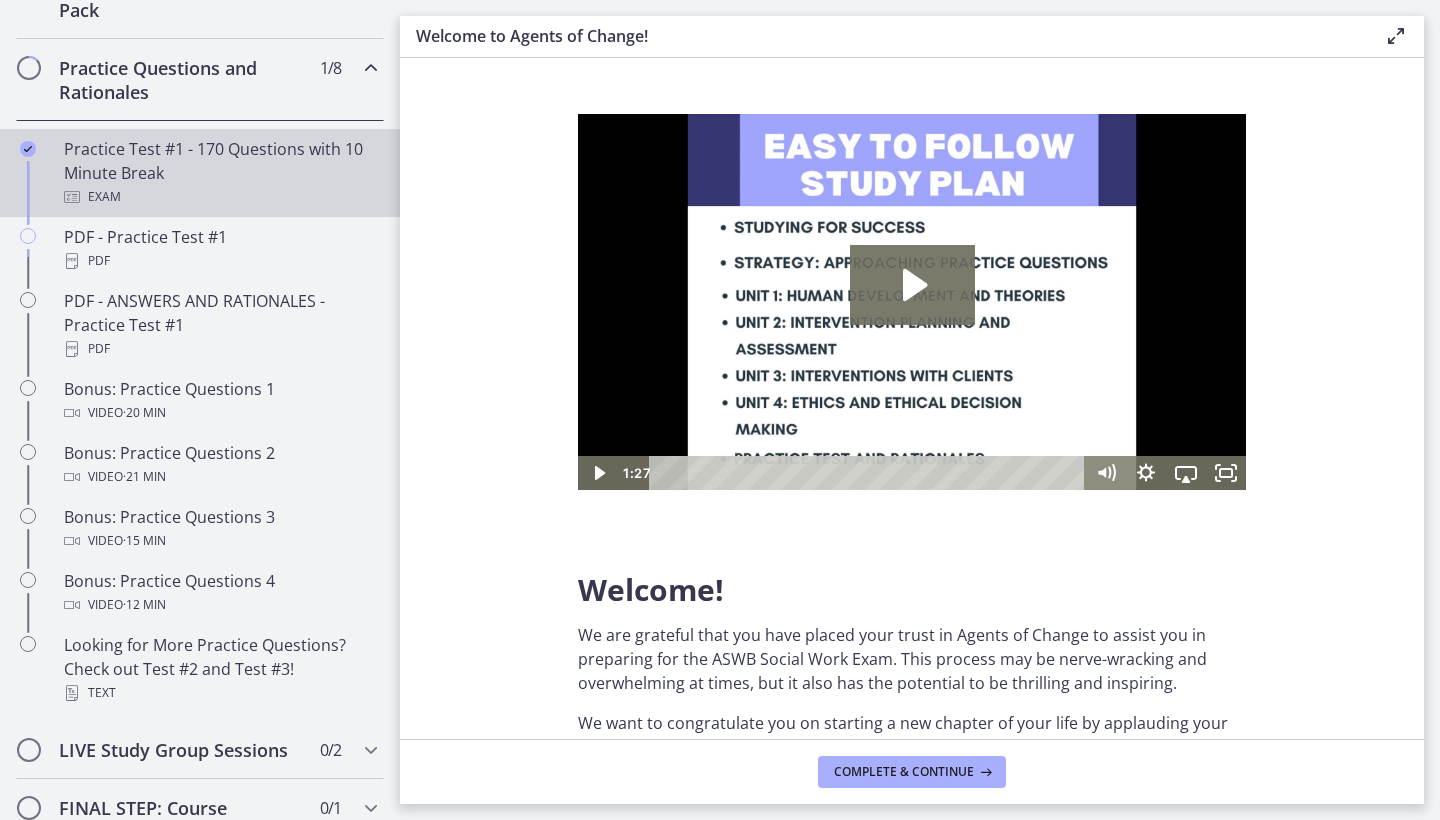 click on "Practice Test #1 - 170 Questions with 10 Minute Break
Exam" at bounding box center [220, 173] 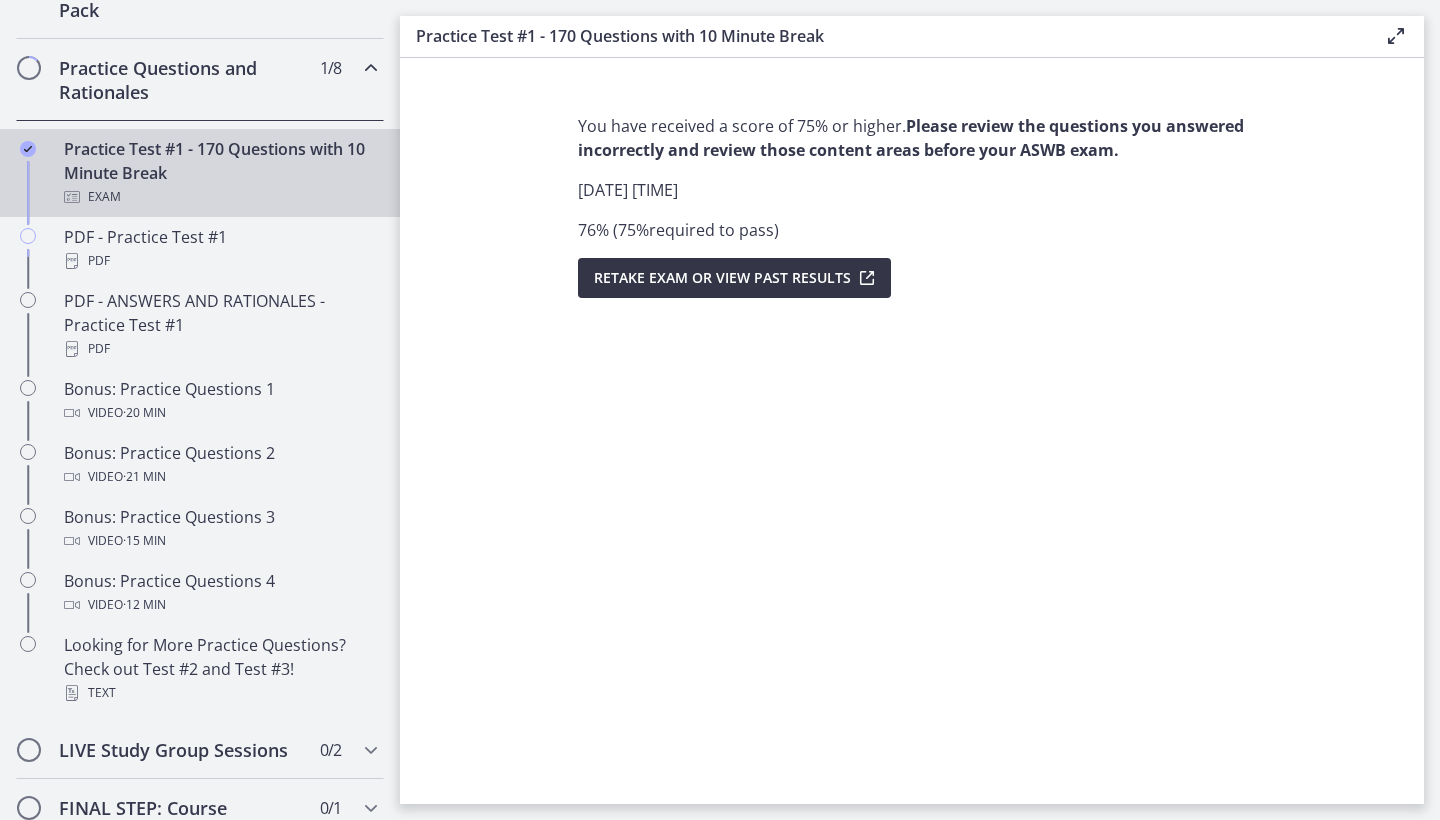 click on "Retake Exam OR View Past Results" at bounding box center (722, 278) 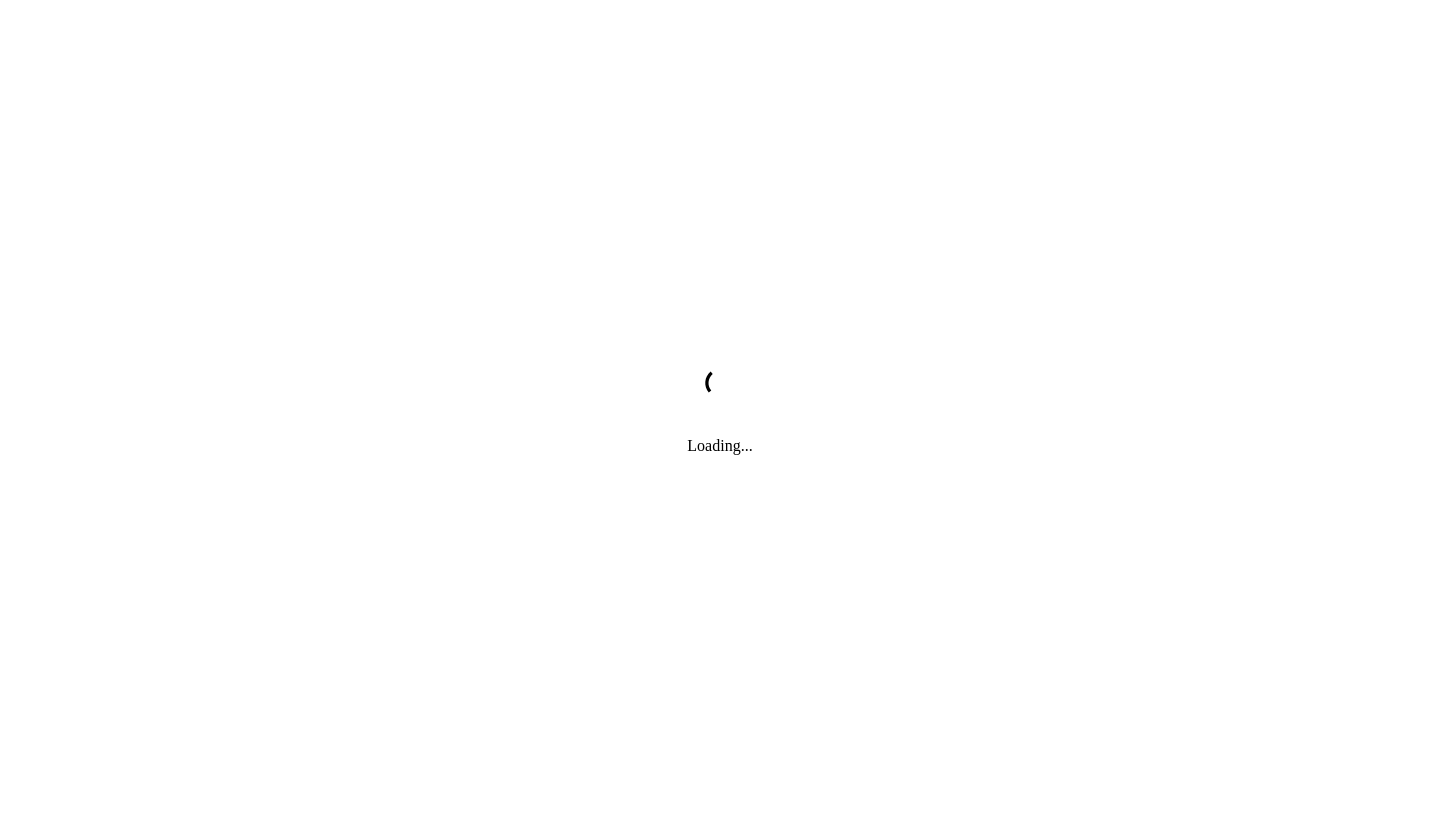 scroll, scrollTop: 0, scrollLeft: 0, axis: both 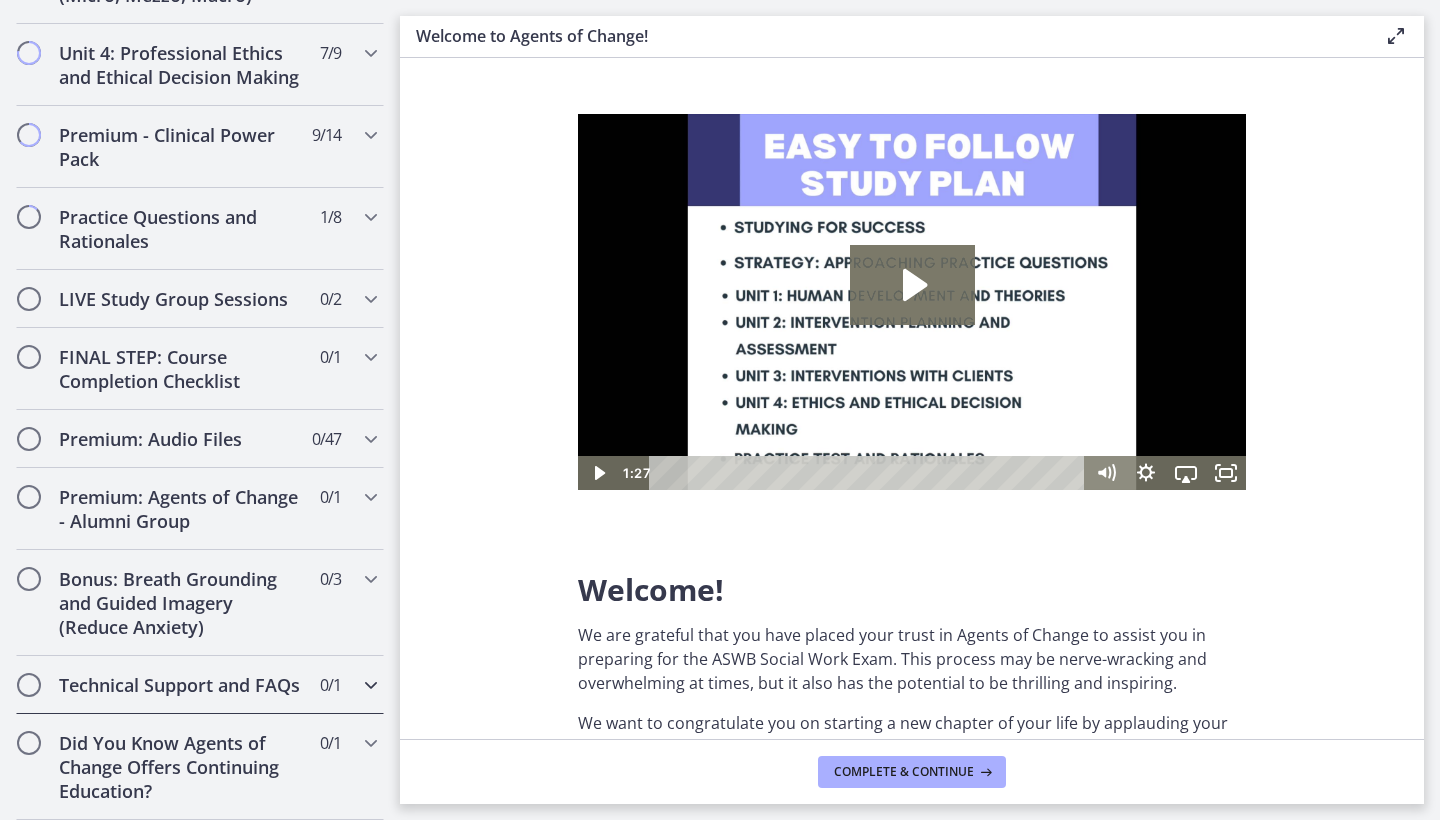 click on "Technical Support and FAQs" at bounding box center [181, 685] 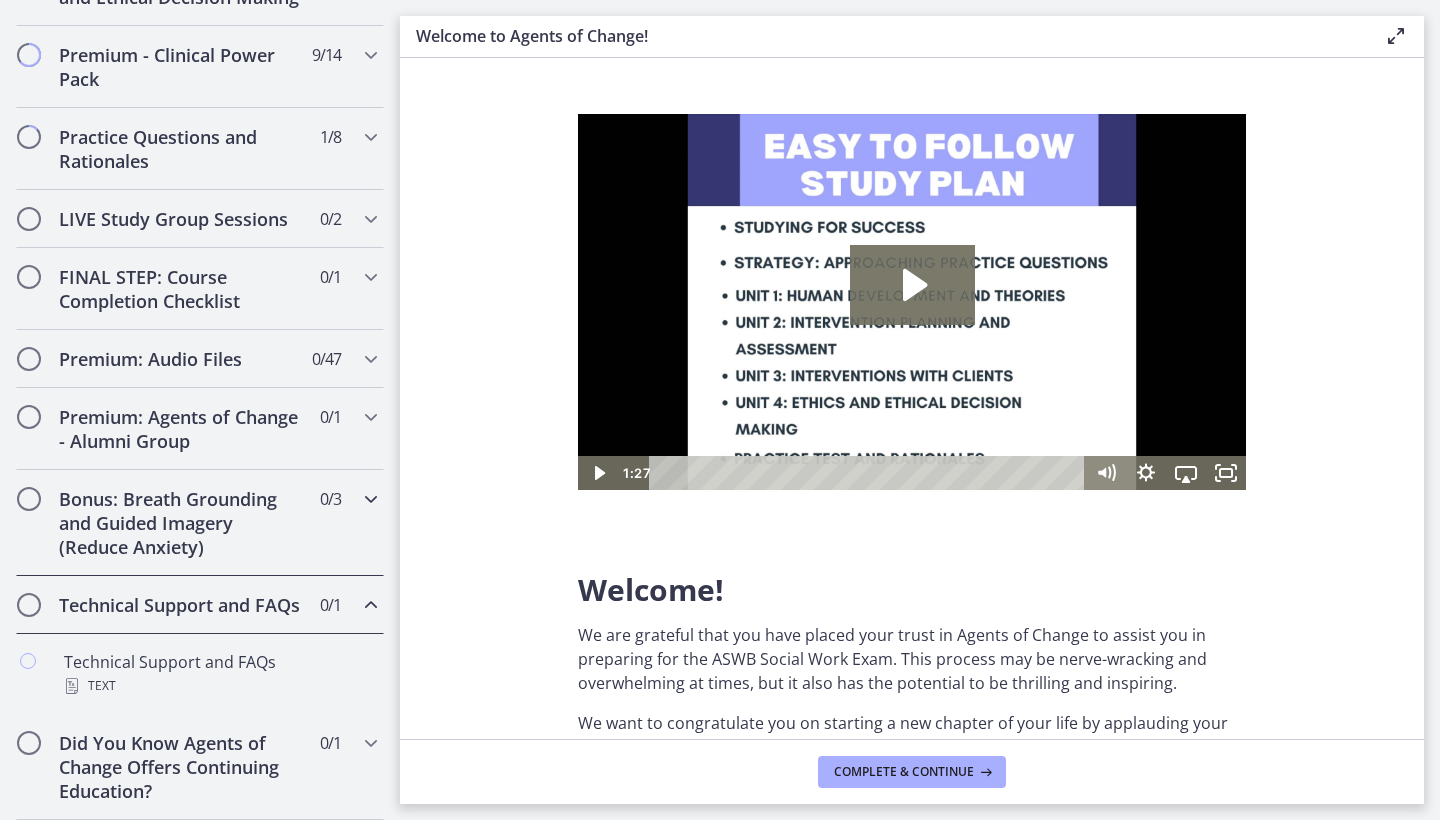 scroll, scrollTop: 943, scrollLeft: 0, axis: vertical 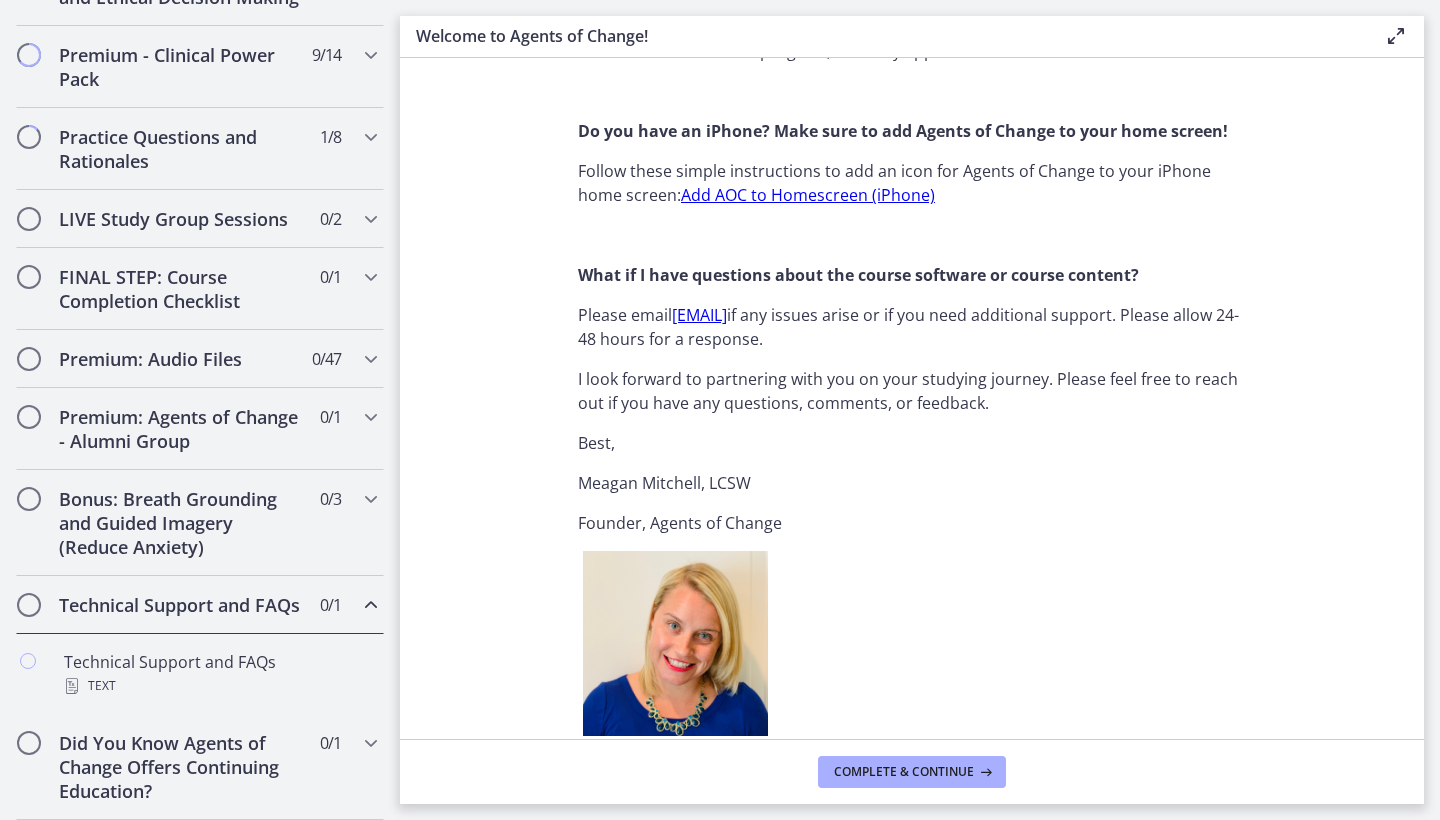 drag, startPoint x: 922, startPoint y: 315, endPoint x: 672, endPoint y: 312, distance: 250.018 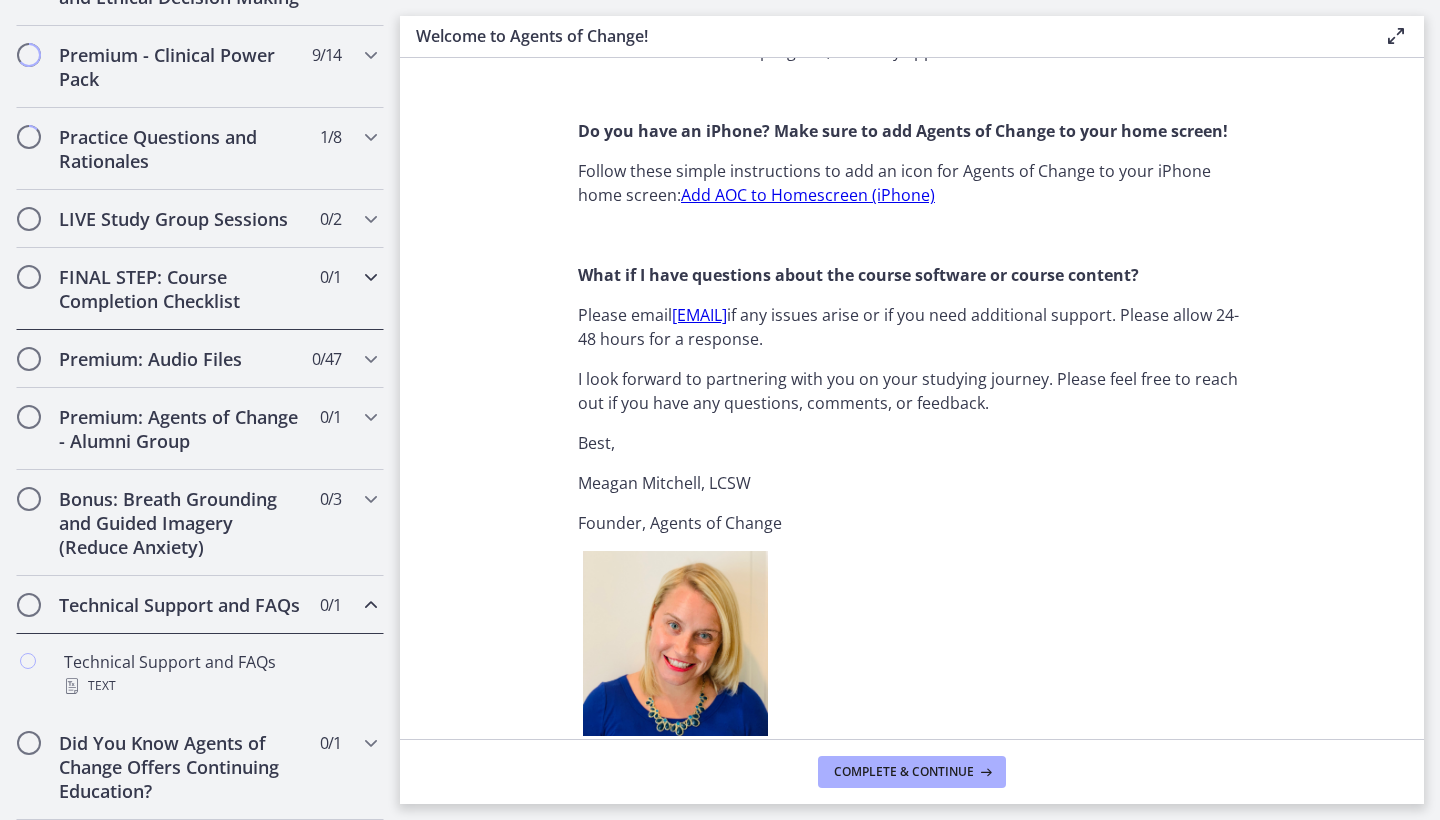 scroll, scrollTop: 0, scrollLeft: 0, axis: both 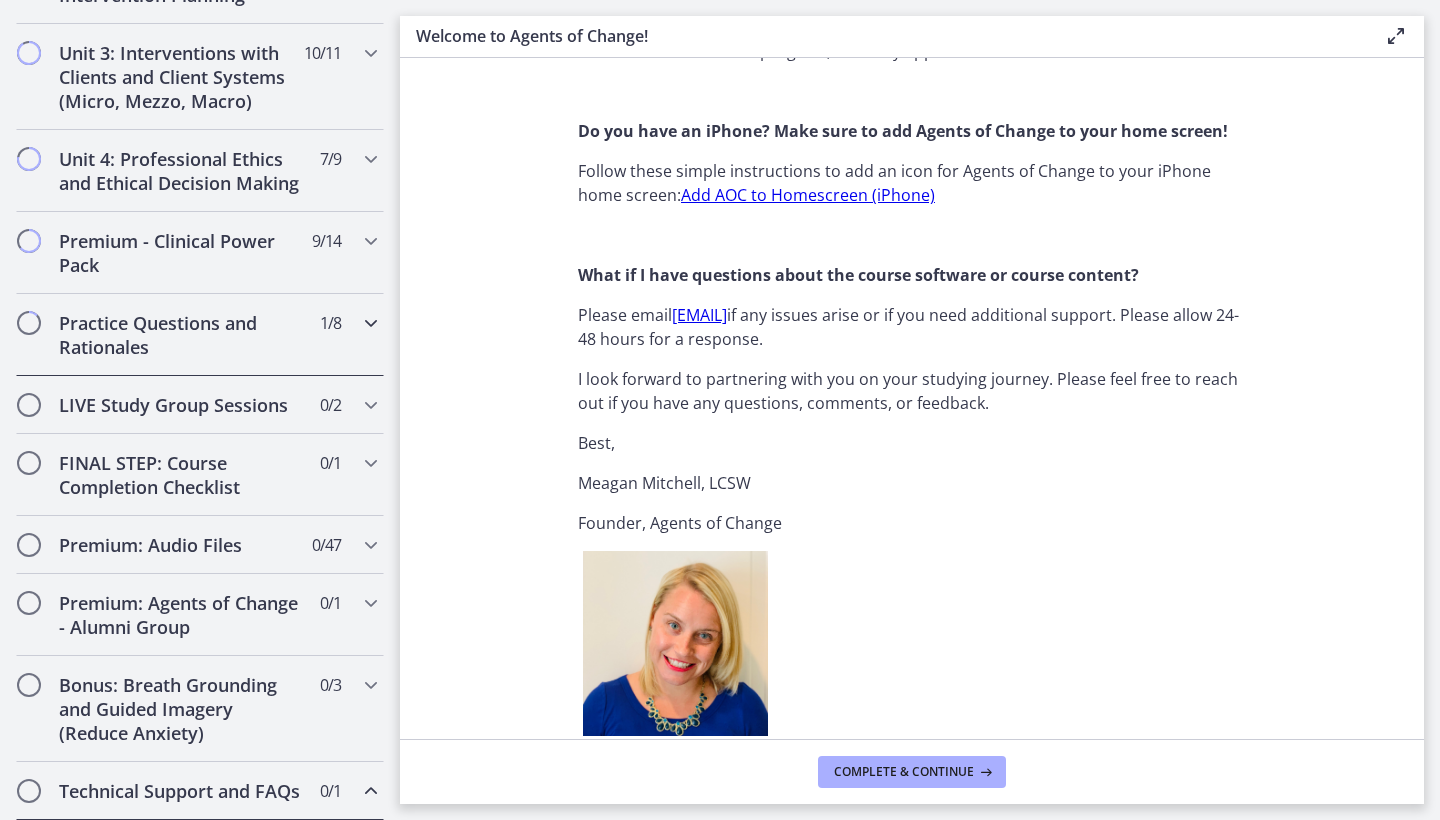 click on "Practice Questions and Rationales" at bounding box center (181, 335) 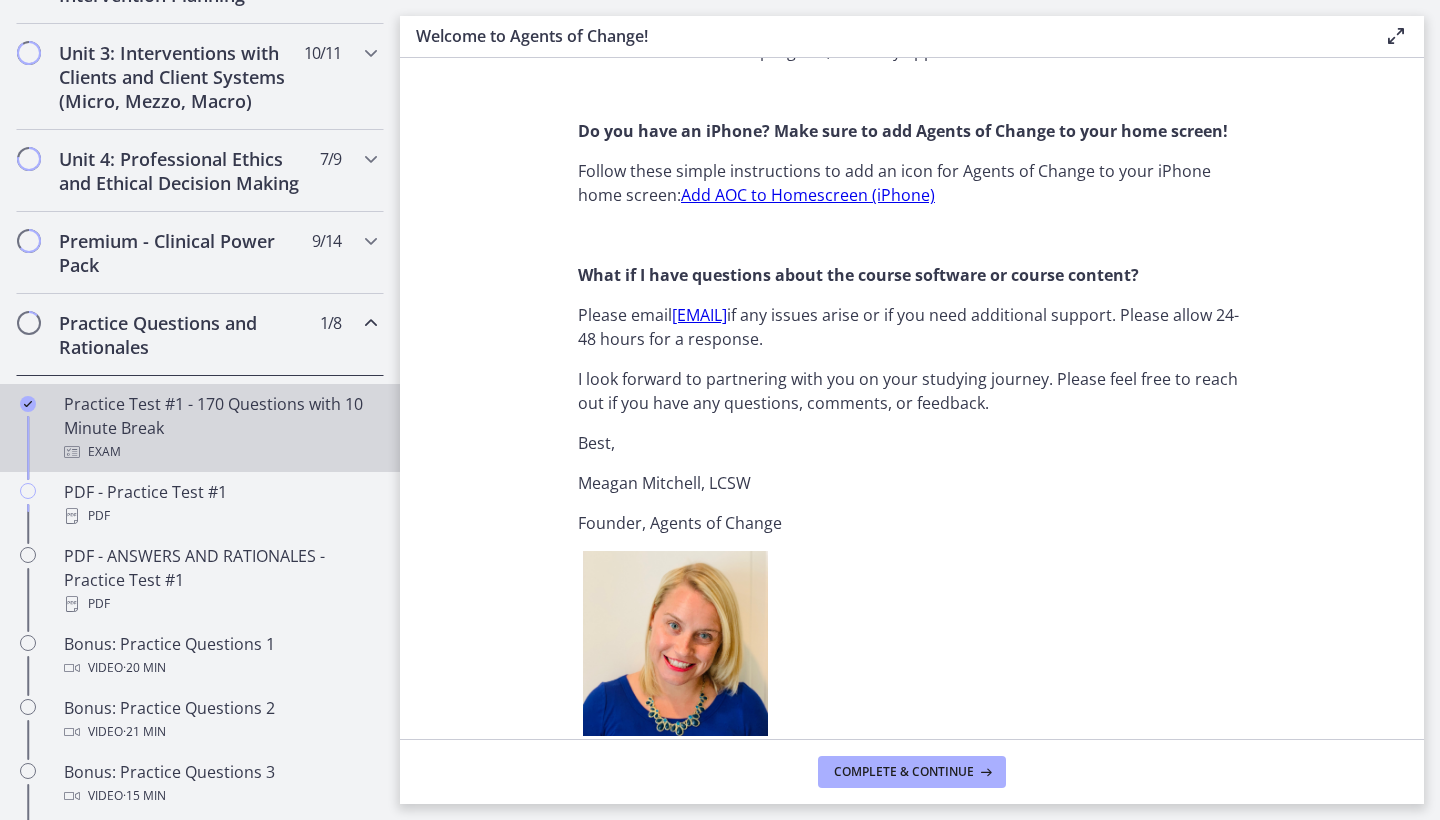 click on "Exam" at bounding box center (220, 452) 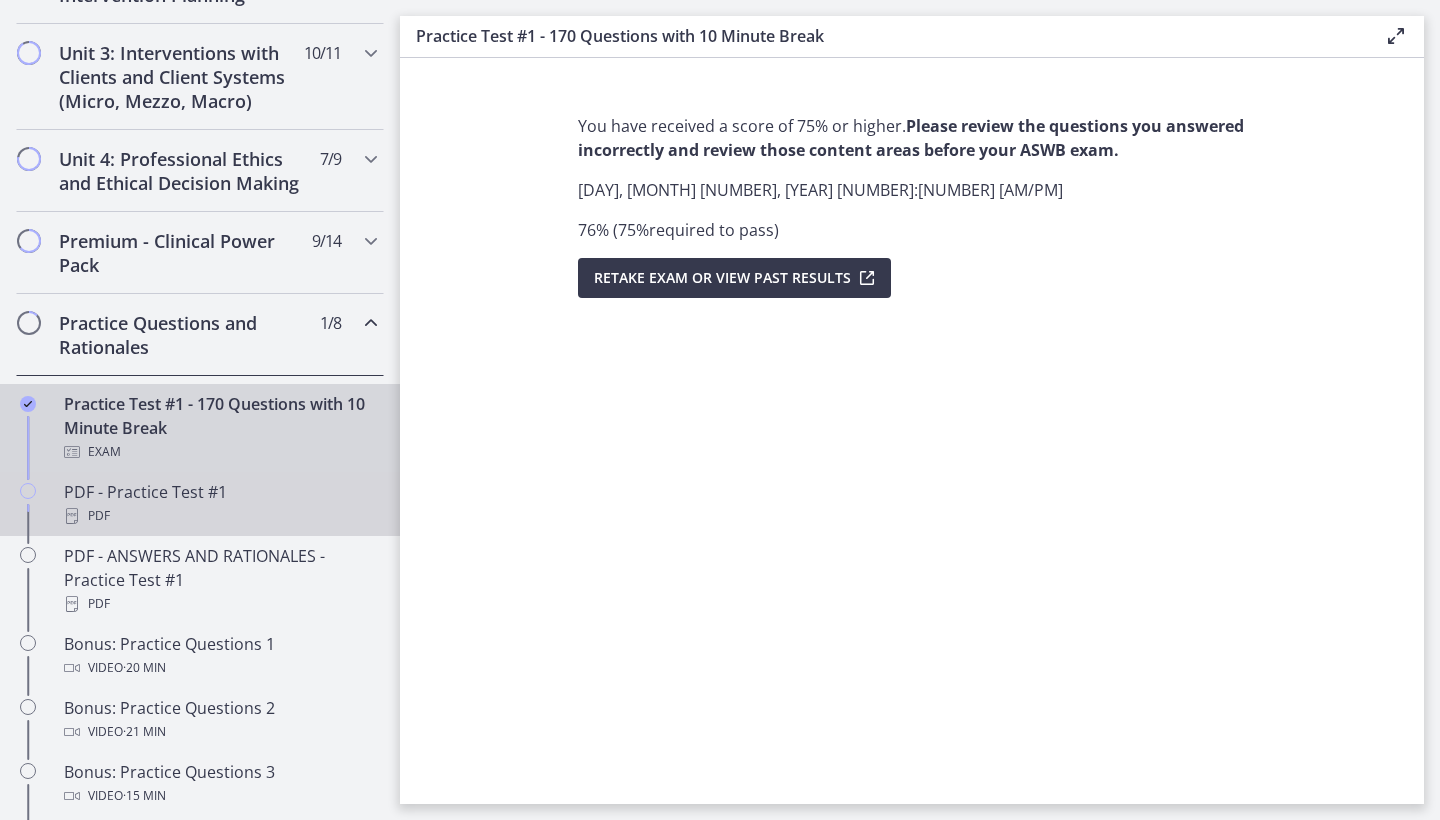 click on "PDF" at bounding box center [220, 516] 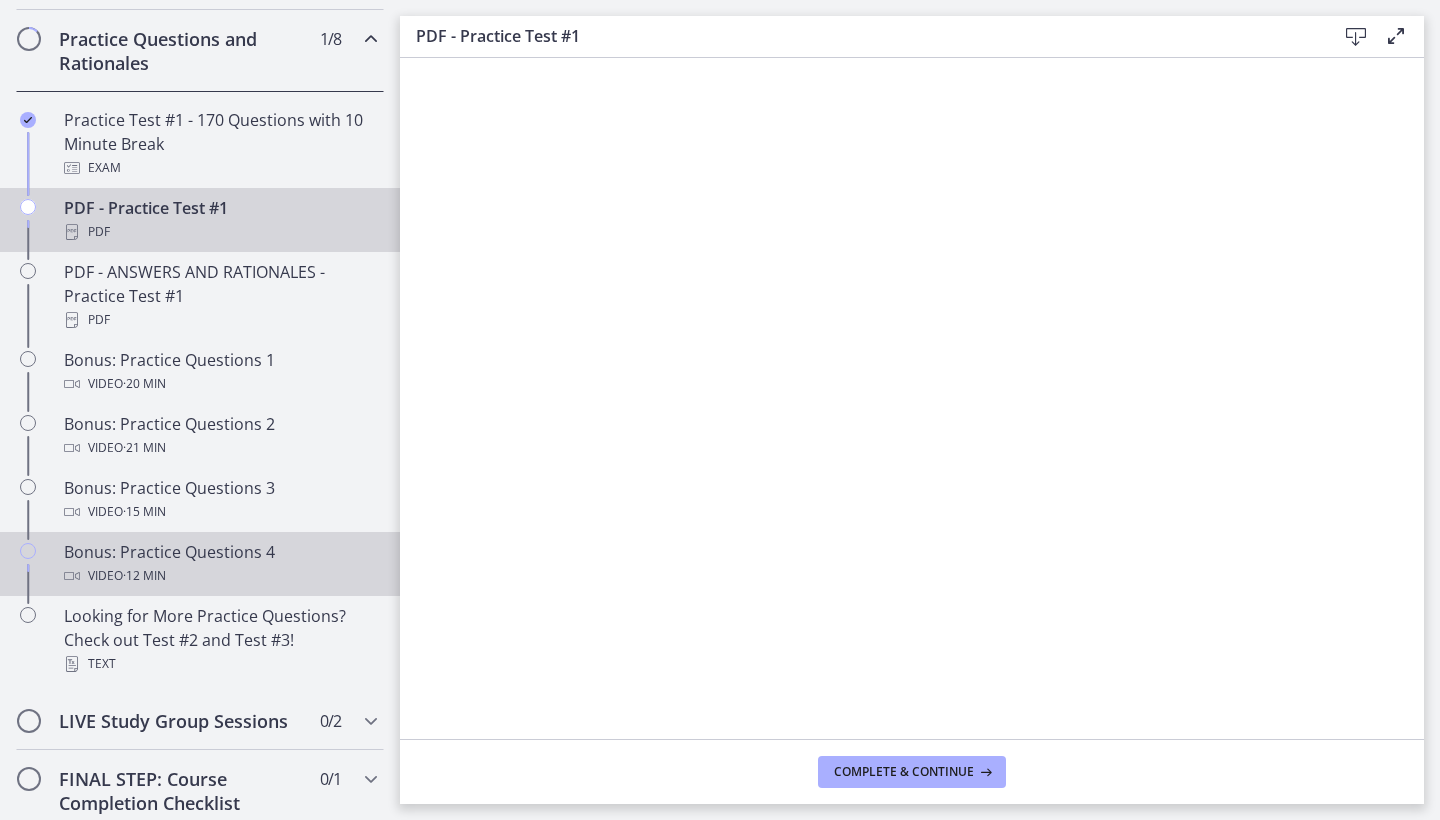 scroll, scrollTop: 1032, scrollLeft: 0, axis: vertical 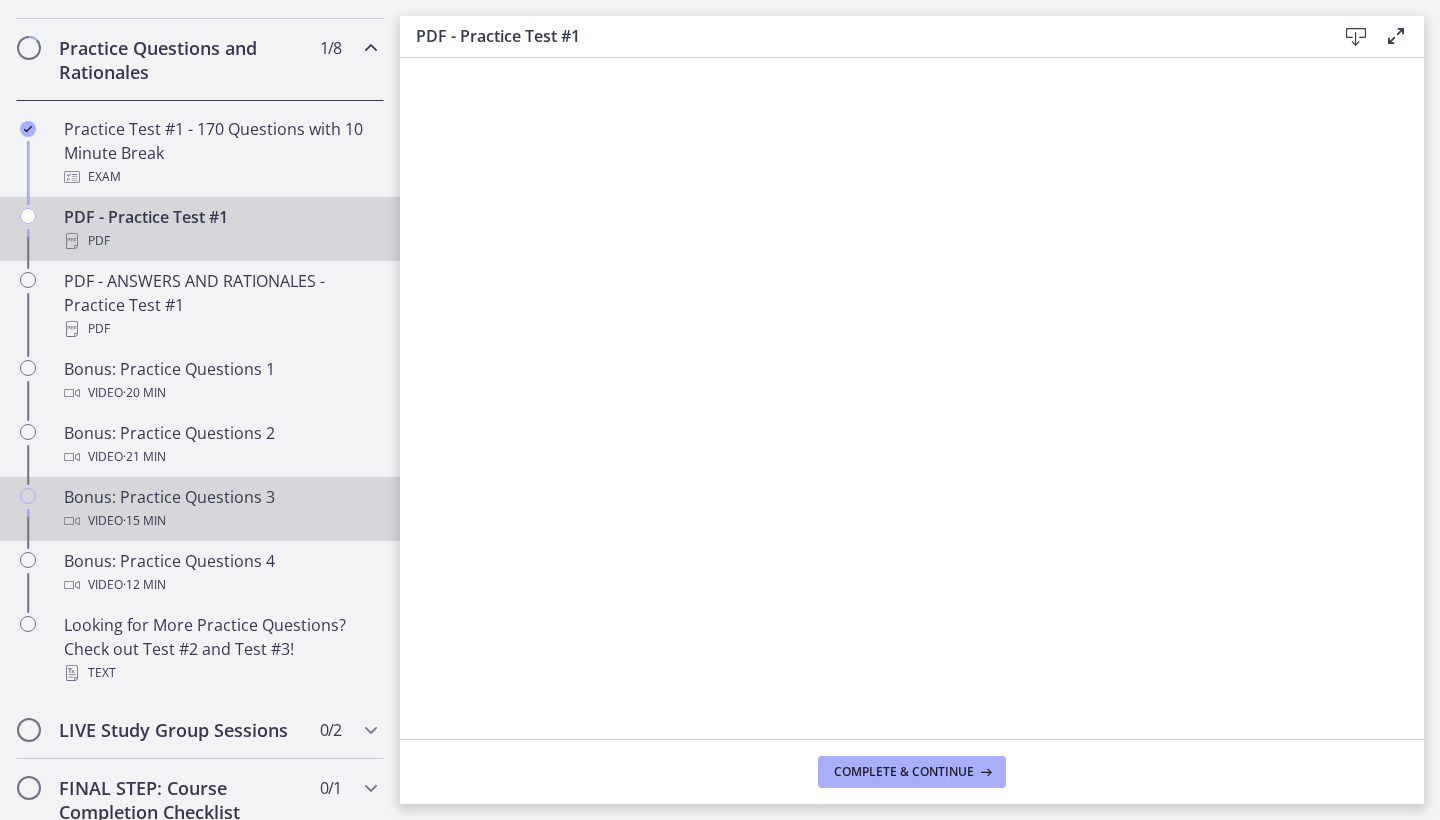 click on "Bonus: Practice Questions 3
Video
·  15 min" at bounding box center [200, 509] 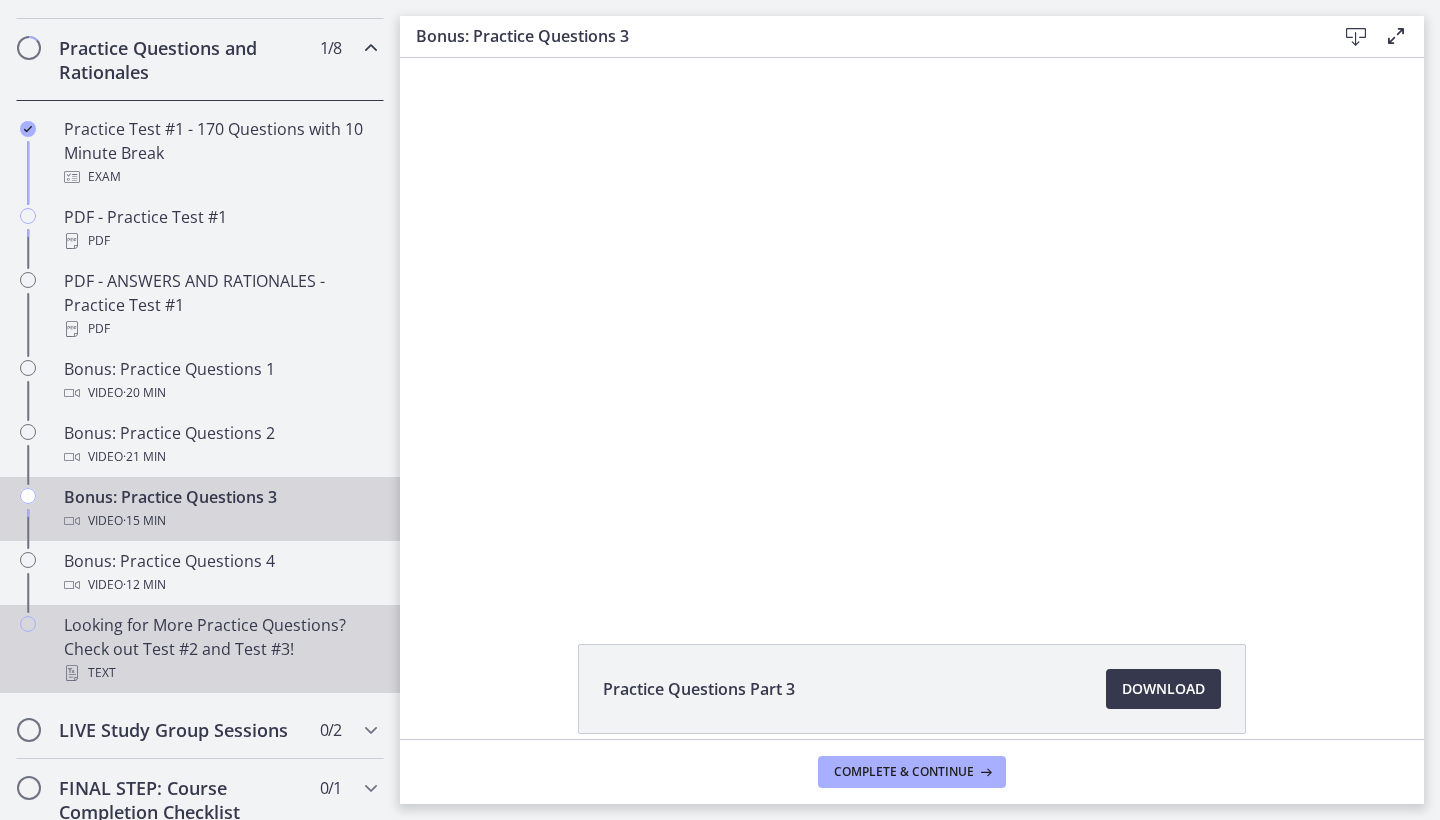 scroll, scrollTop: 0, scrollLeft: 0, axis: both 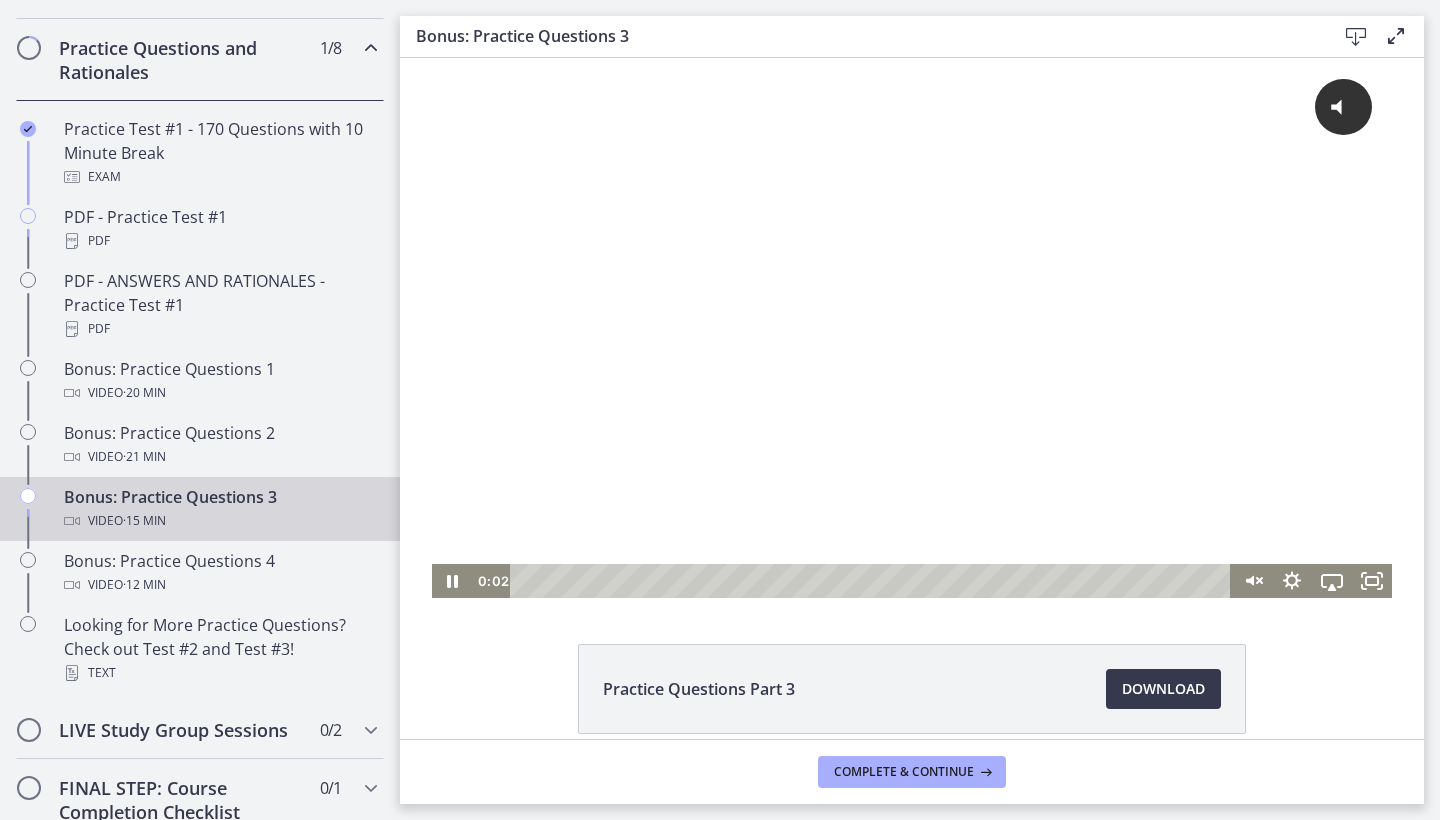 click at bounding box center (873, 581) 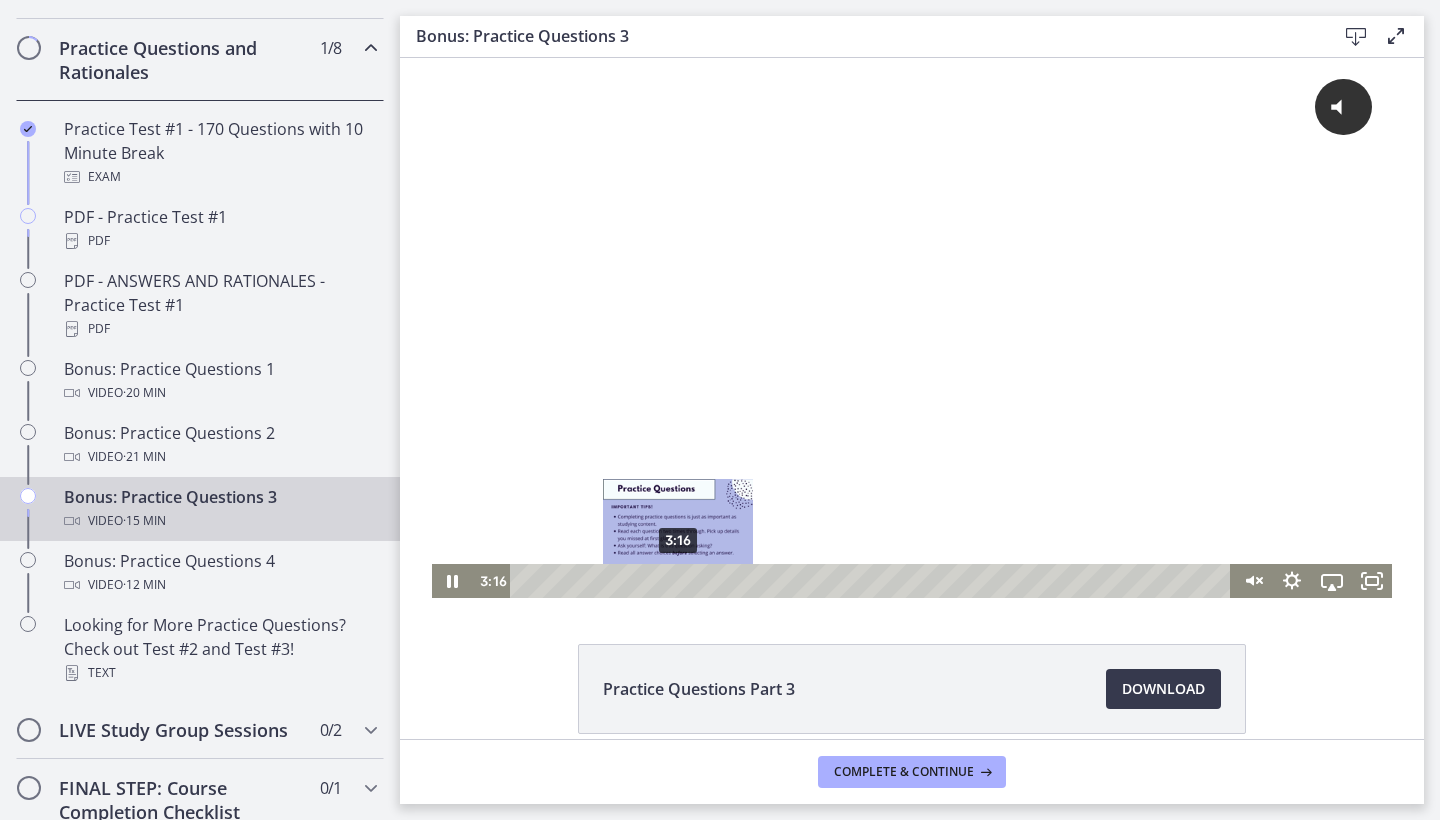 click on "3:16" at bounding box center [873, 581] 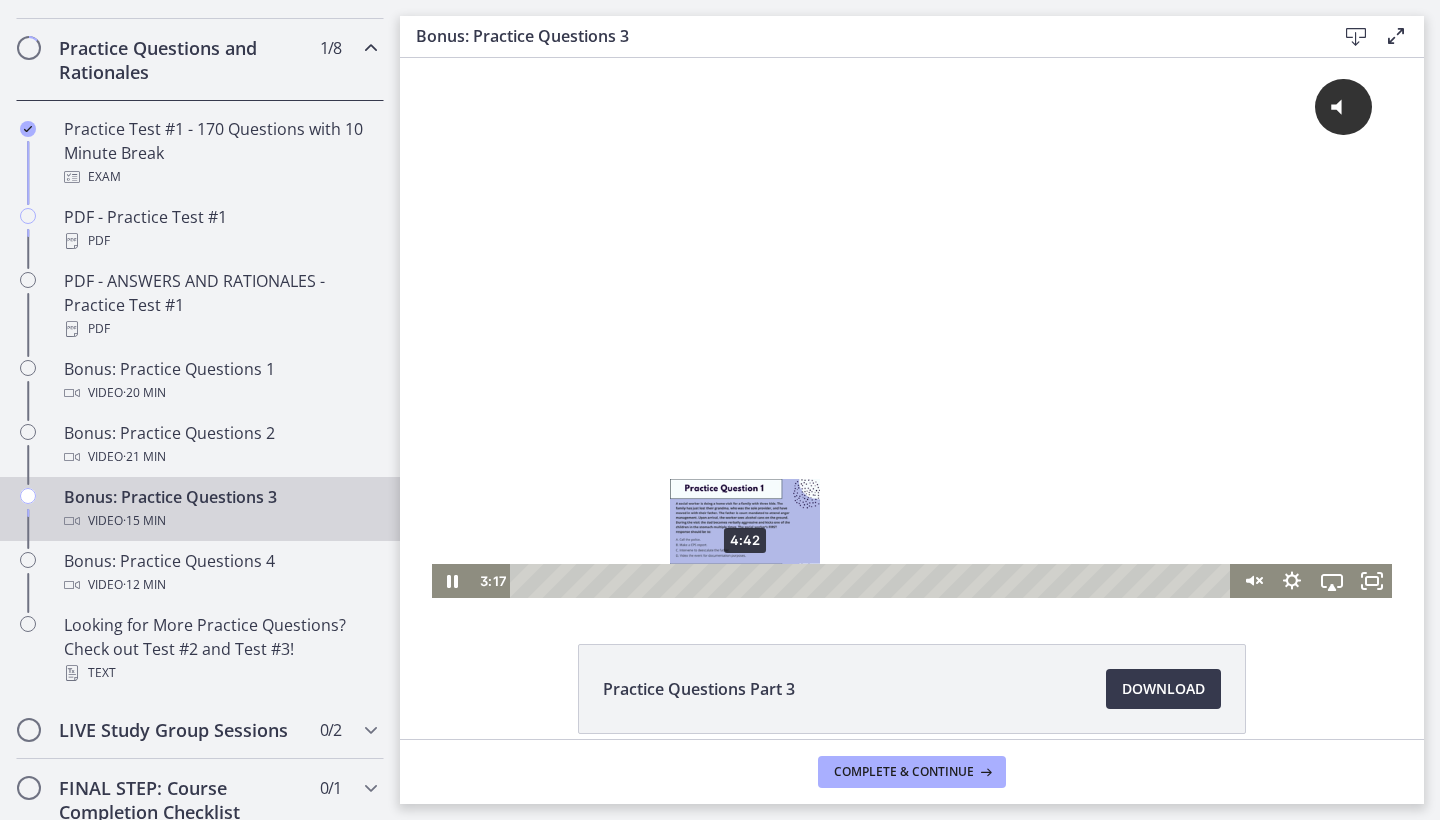 click on "4:42" at bounding box center [873, 581] 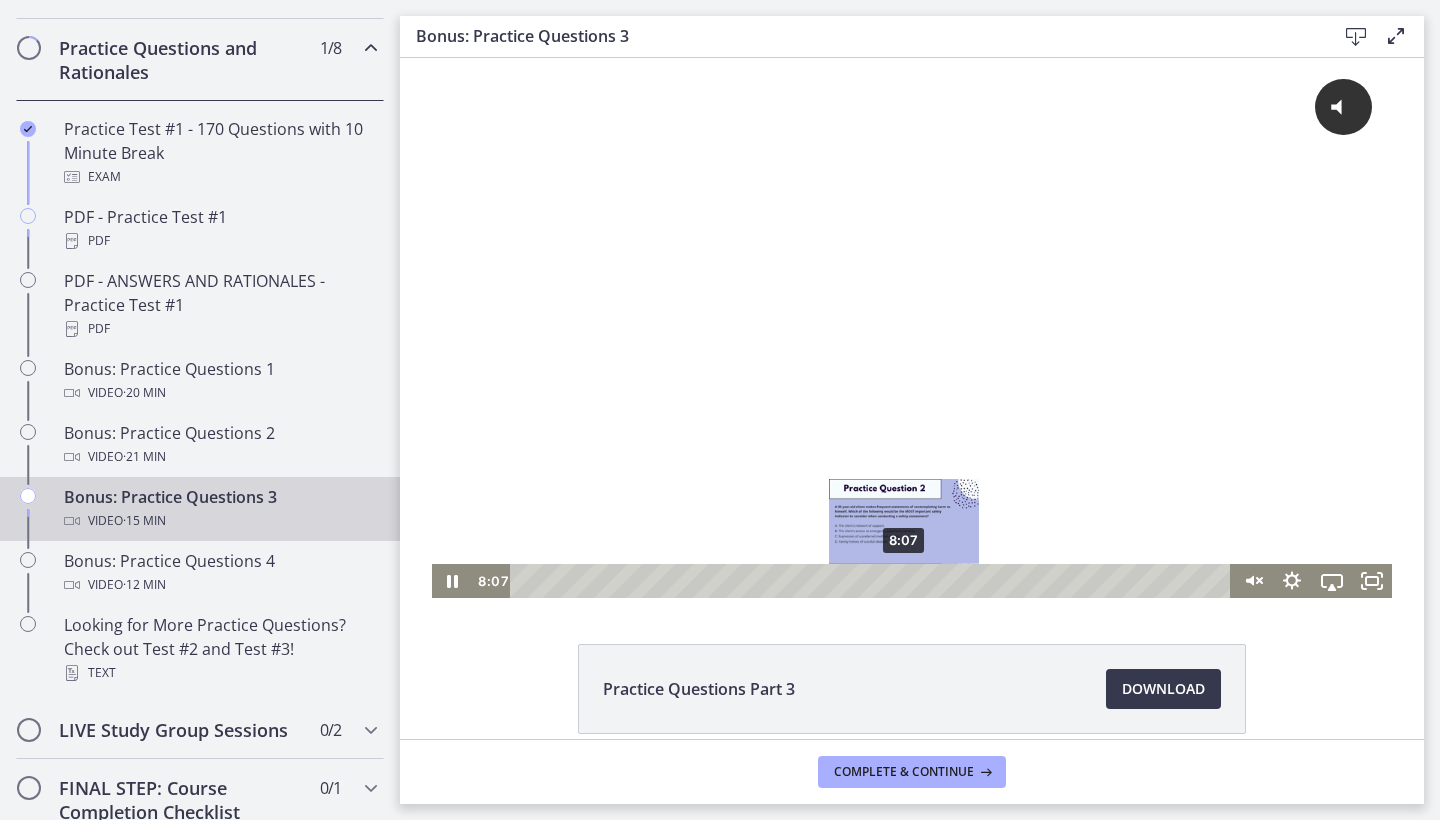 click on "8:07" at bounding box center (873, 581) 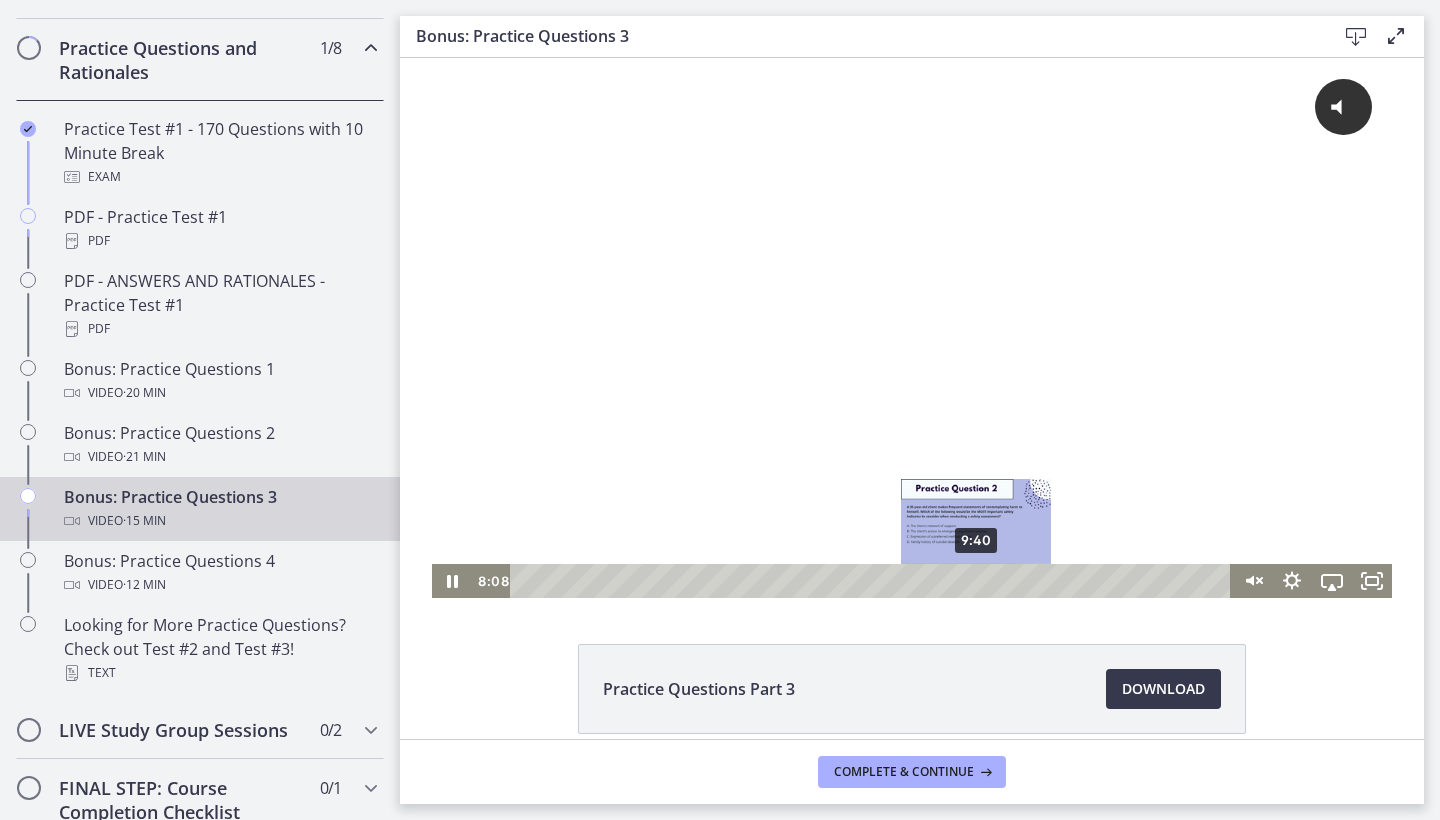 click on "9:40" at bounding box center (873, 581) 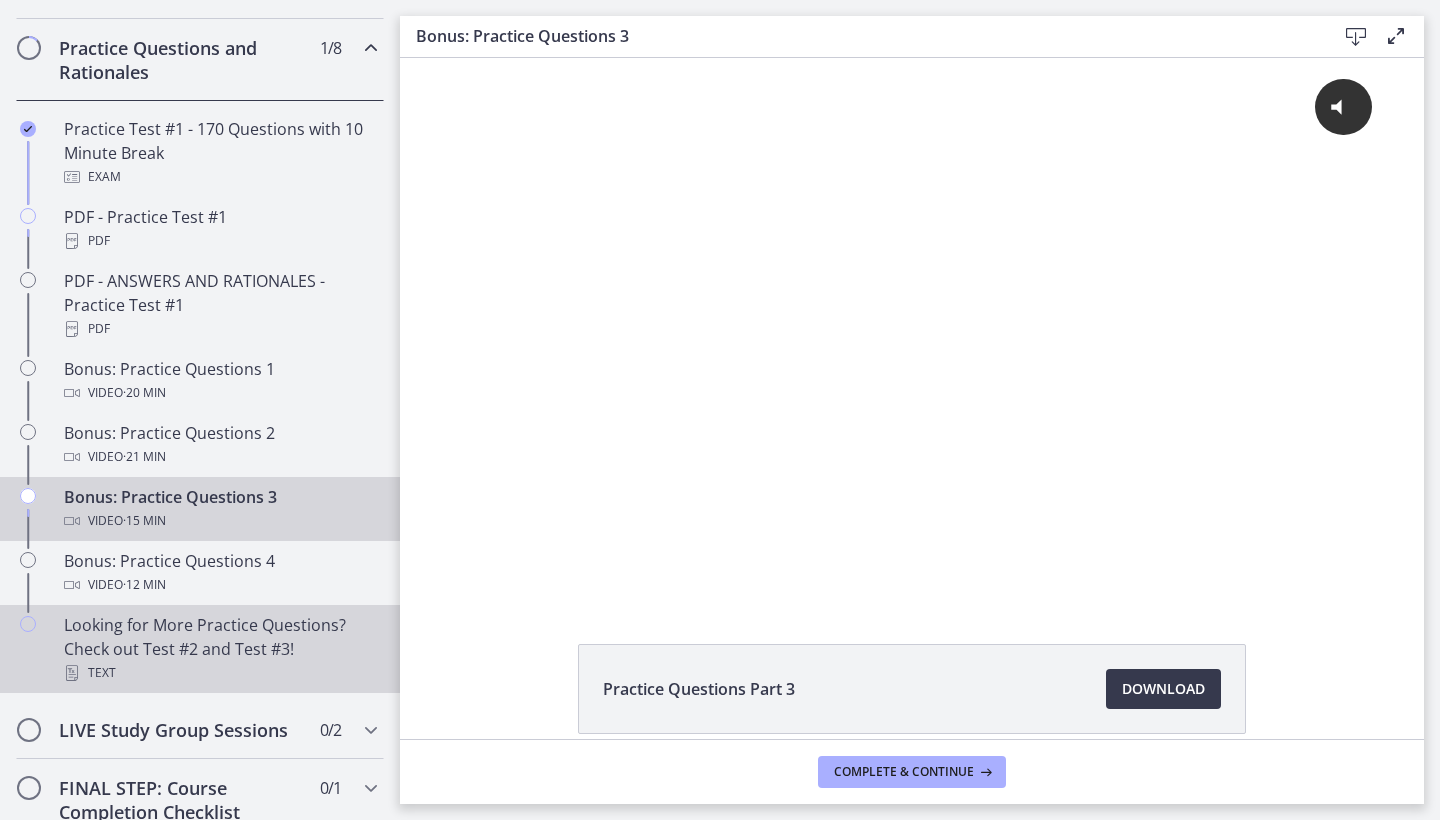 click on "Looking for More Practice Questions? Check out Test #2 and Test #3!
Text" at bounding box center (220, 649) 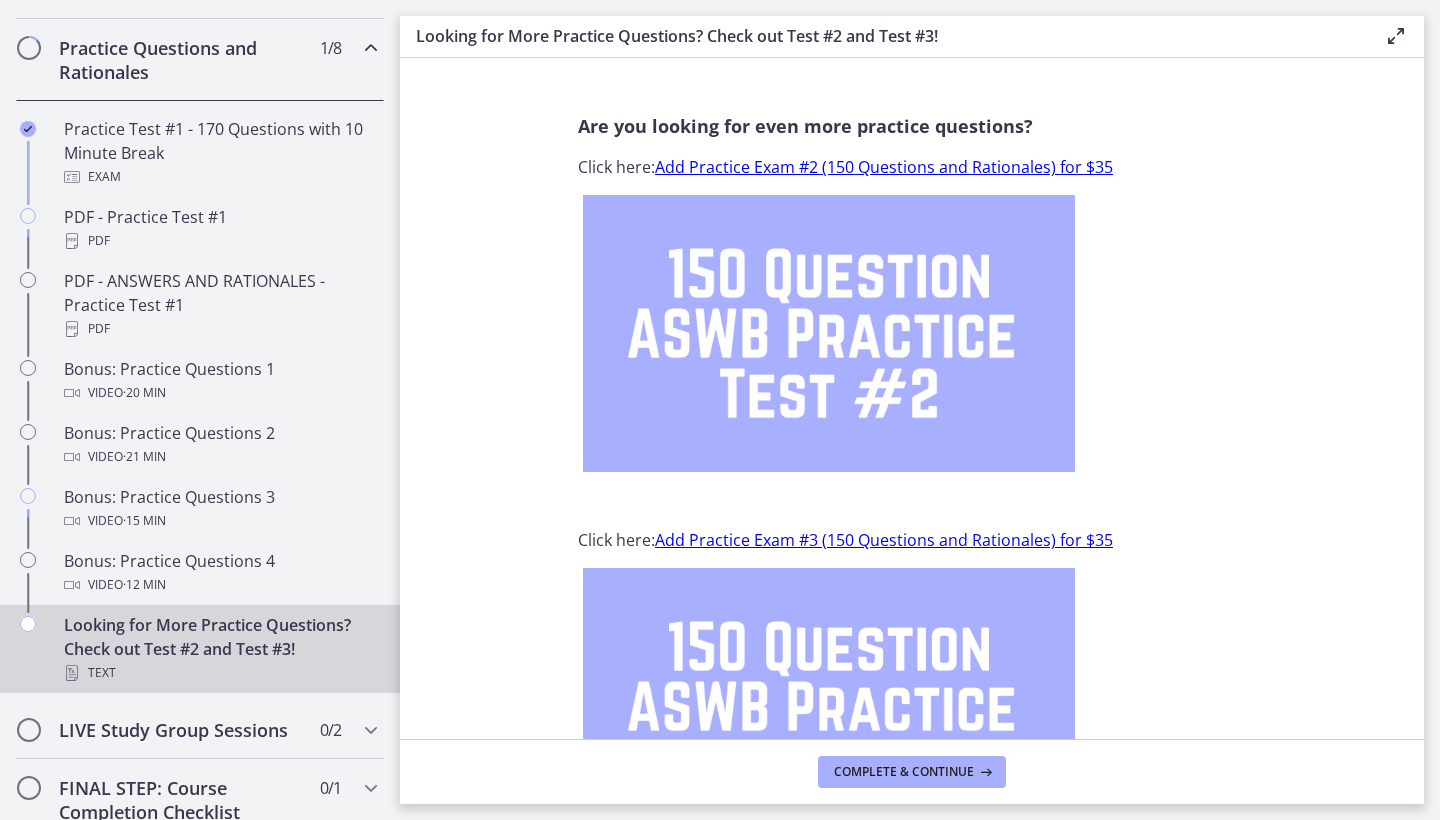 scroll, scrollTop: 0, scrollLeft: 0, axis: both 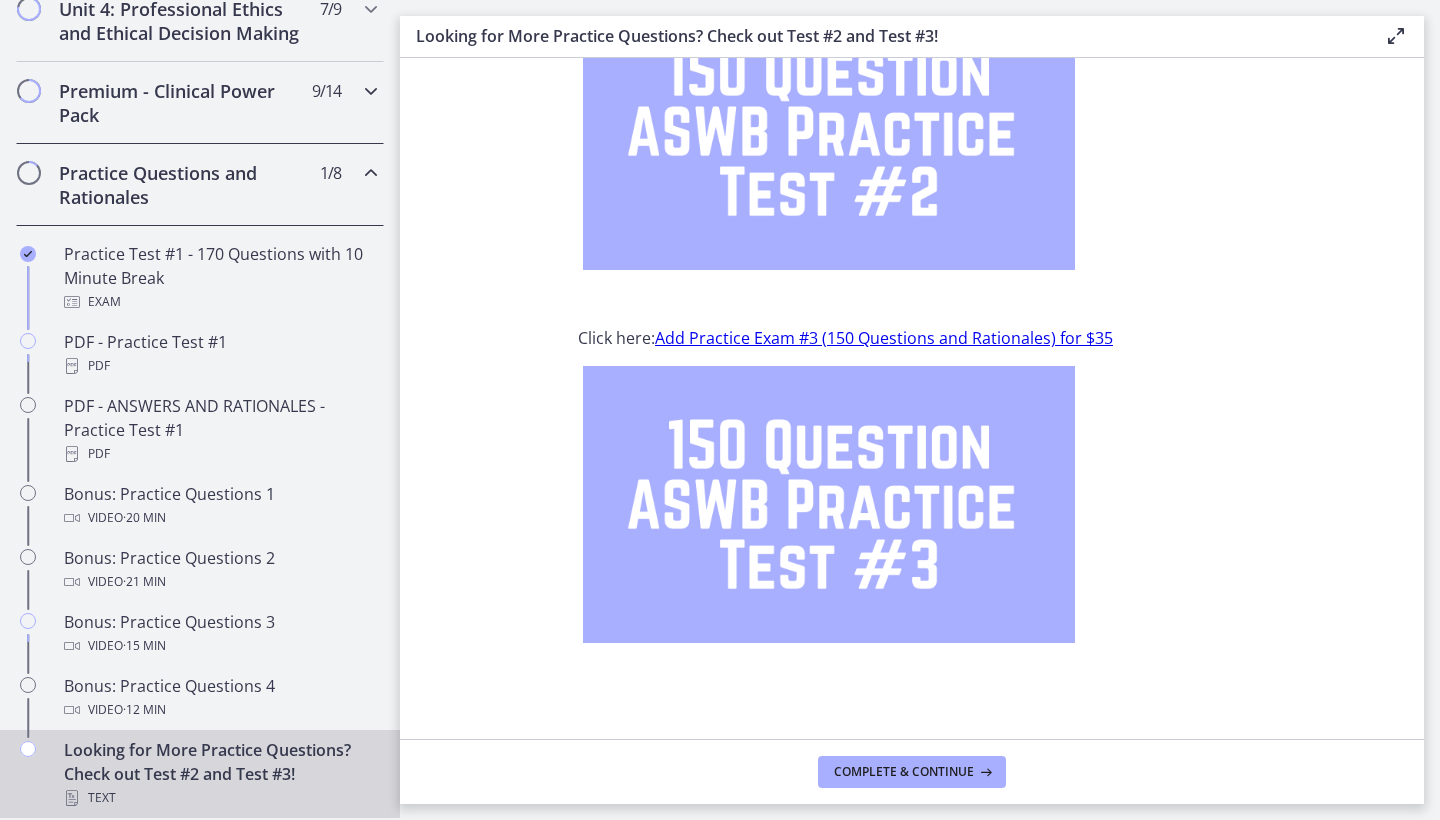 click on "Premium - Clinical Power Pack
9  /  14
Completed" at bounding box center (200, 103) 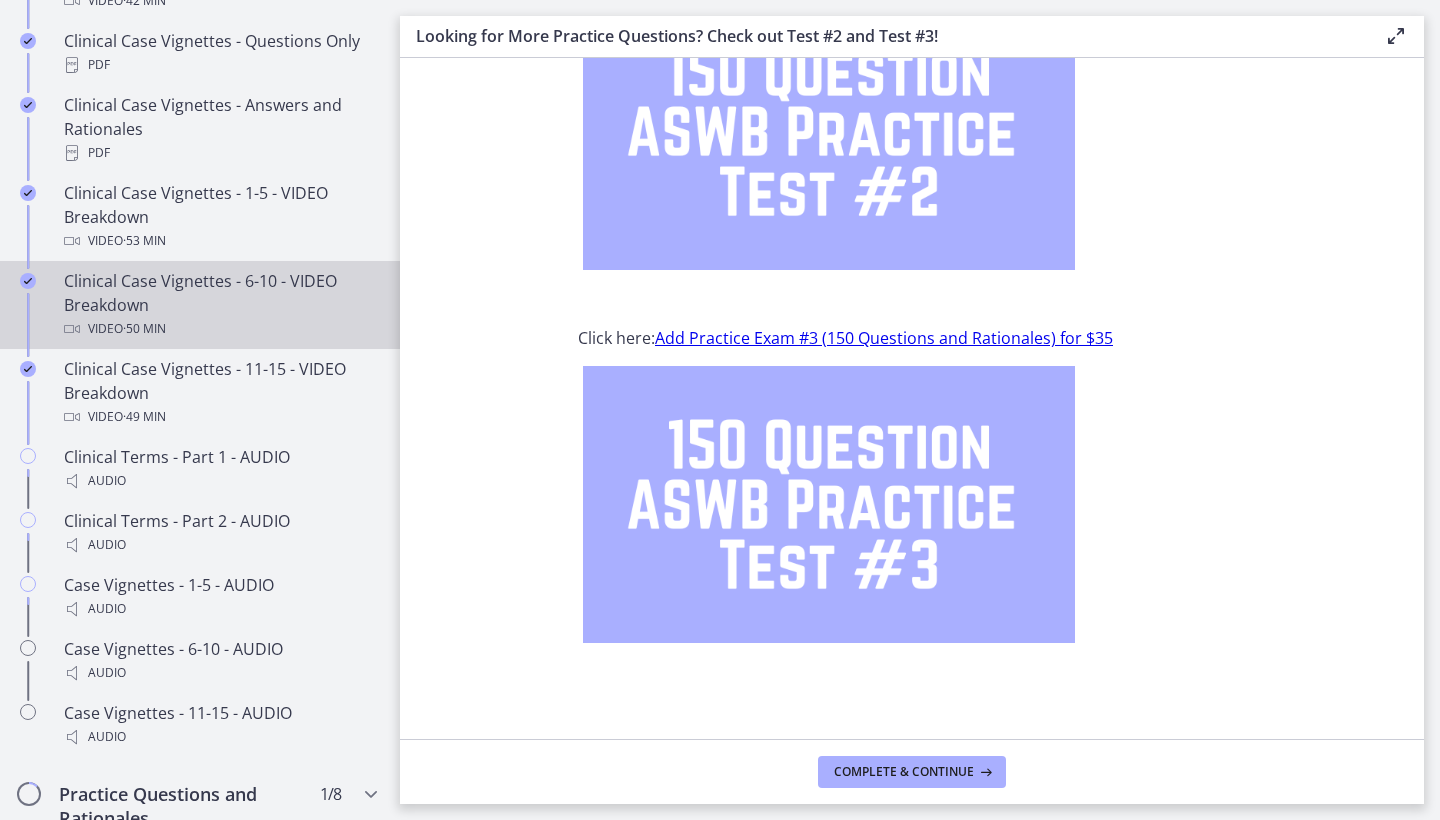 scroll, scrollTop: 1008, scrollLeft: 0, axis: vertical 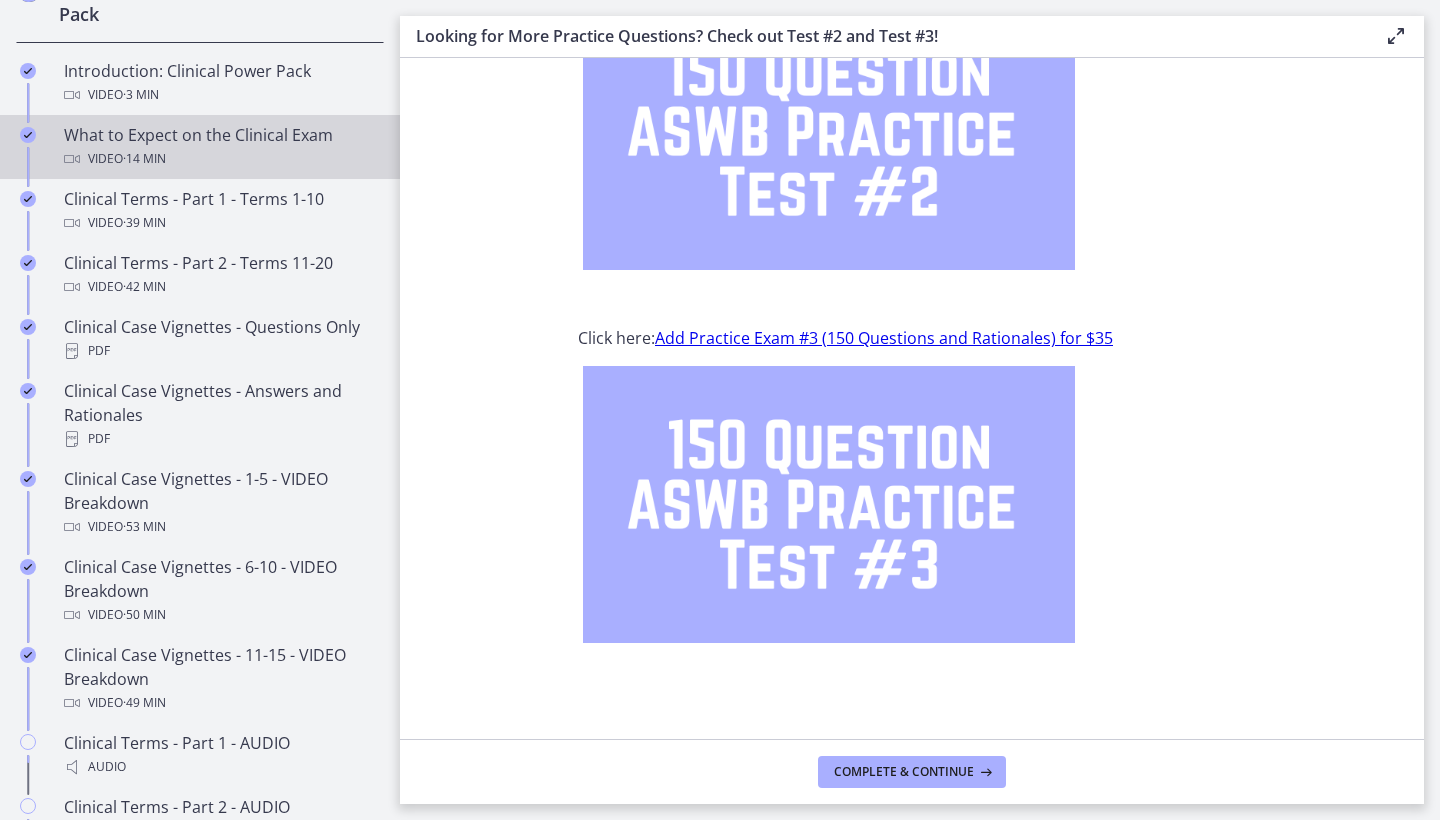click on "What to Expect on the Clinical Exam
Video
·  14 min" at bounding box center (220, 147) 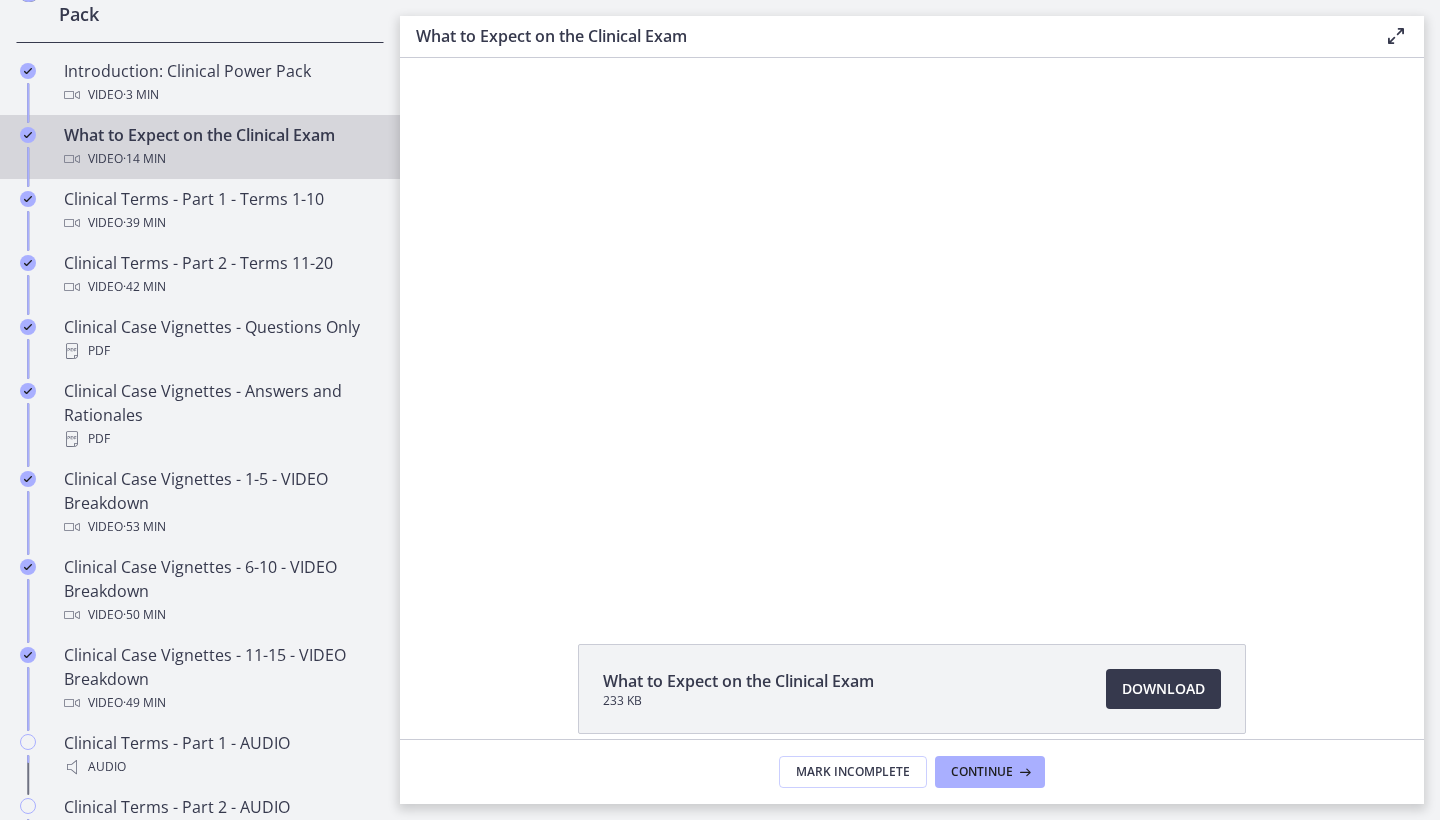scroll, scrollTop: 0, scrollLeft: 0, axis: both 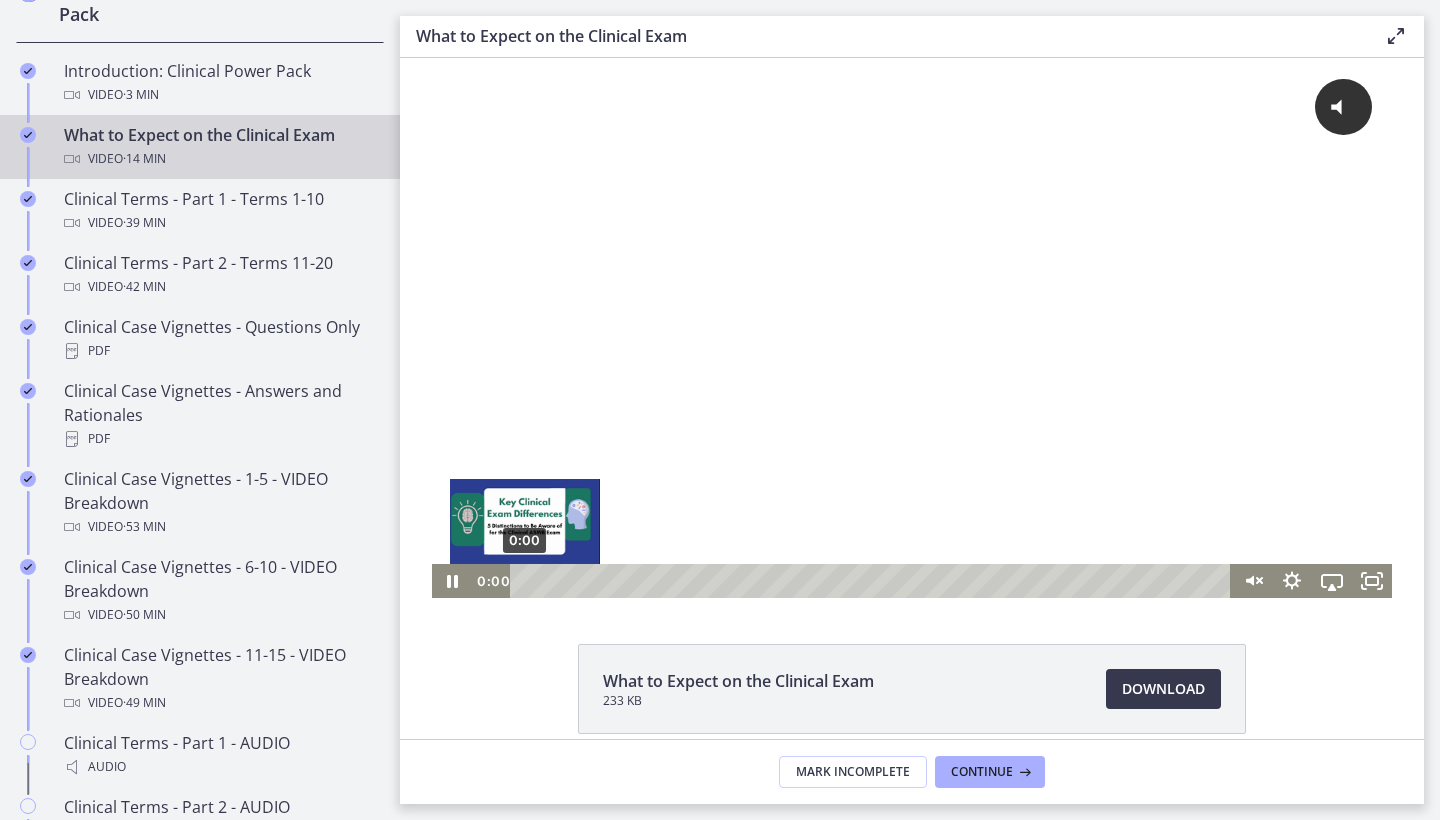 click on "0:00" at bounding box center (873, 581) 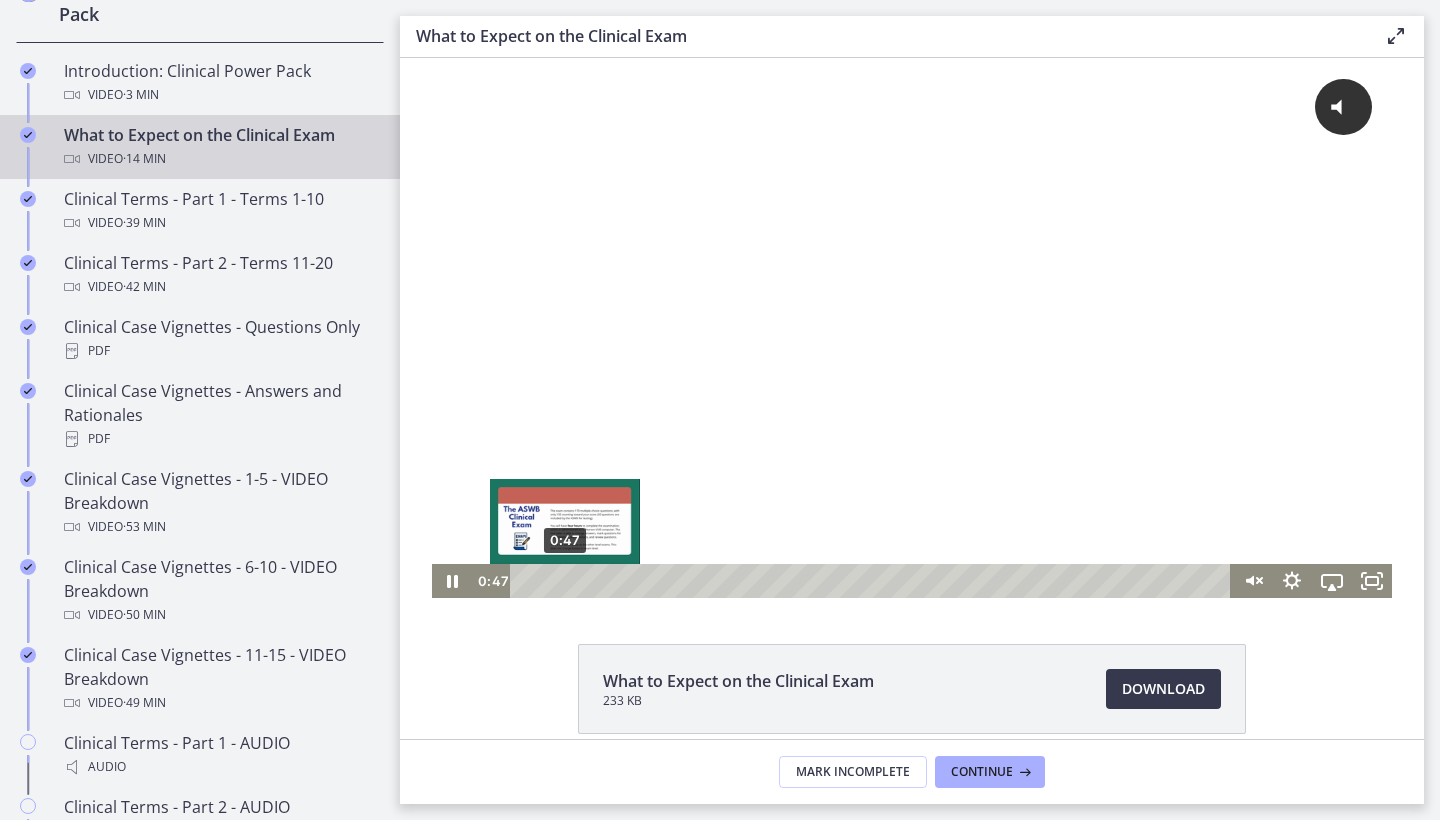 click on "0:47" at bounding box center [873, 581] 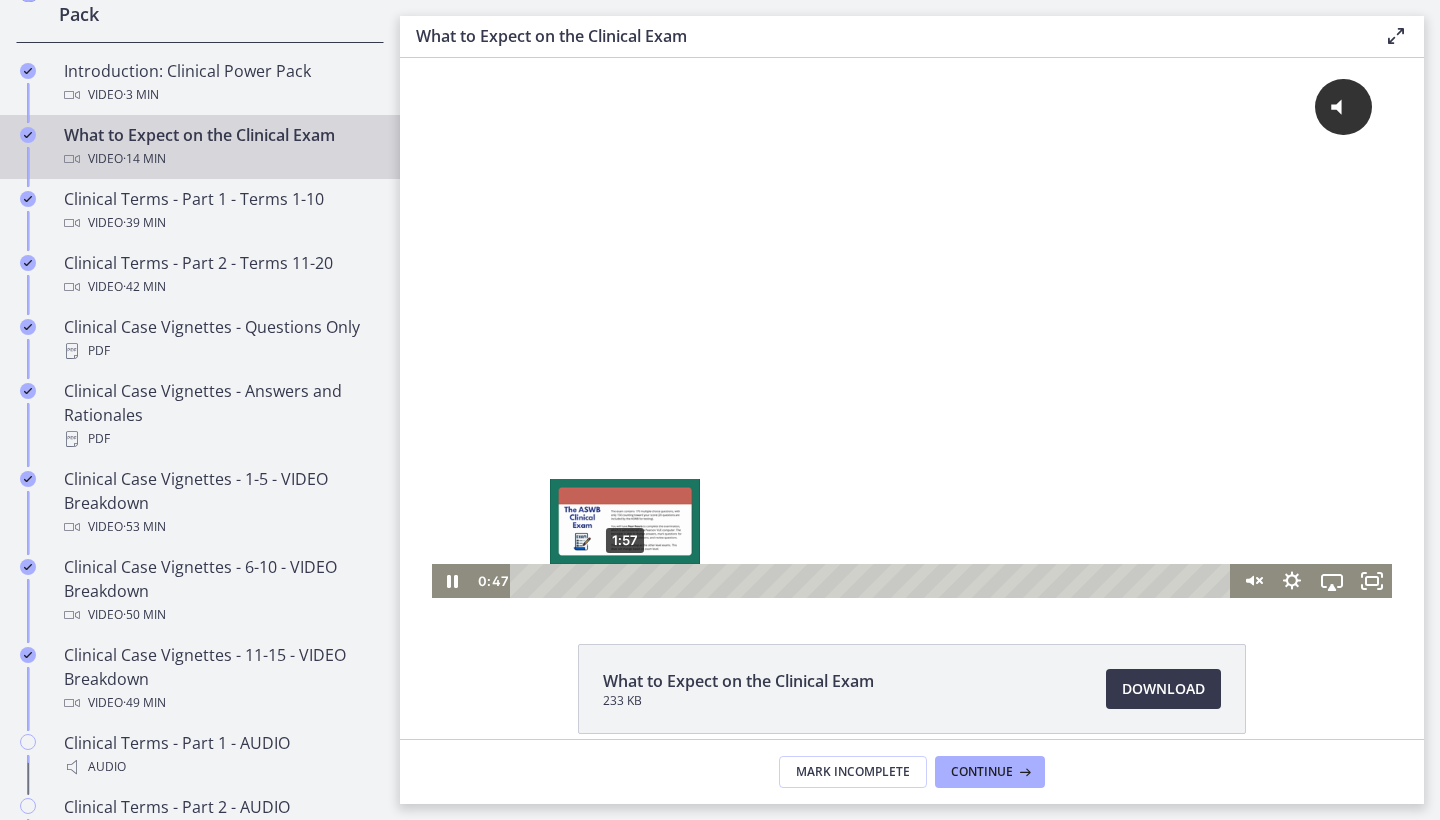 click on "1:57" at bounding box center (873, 581) 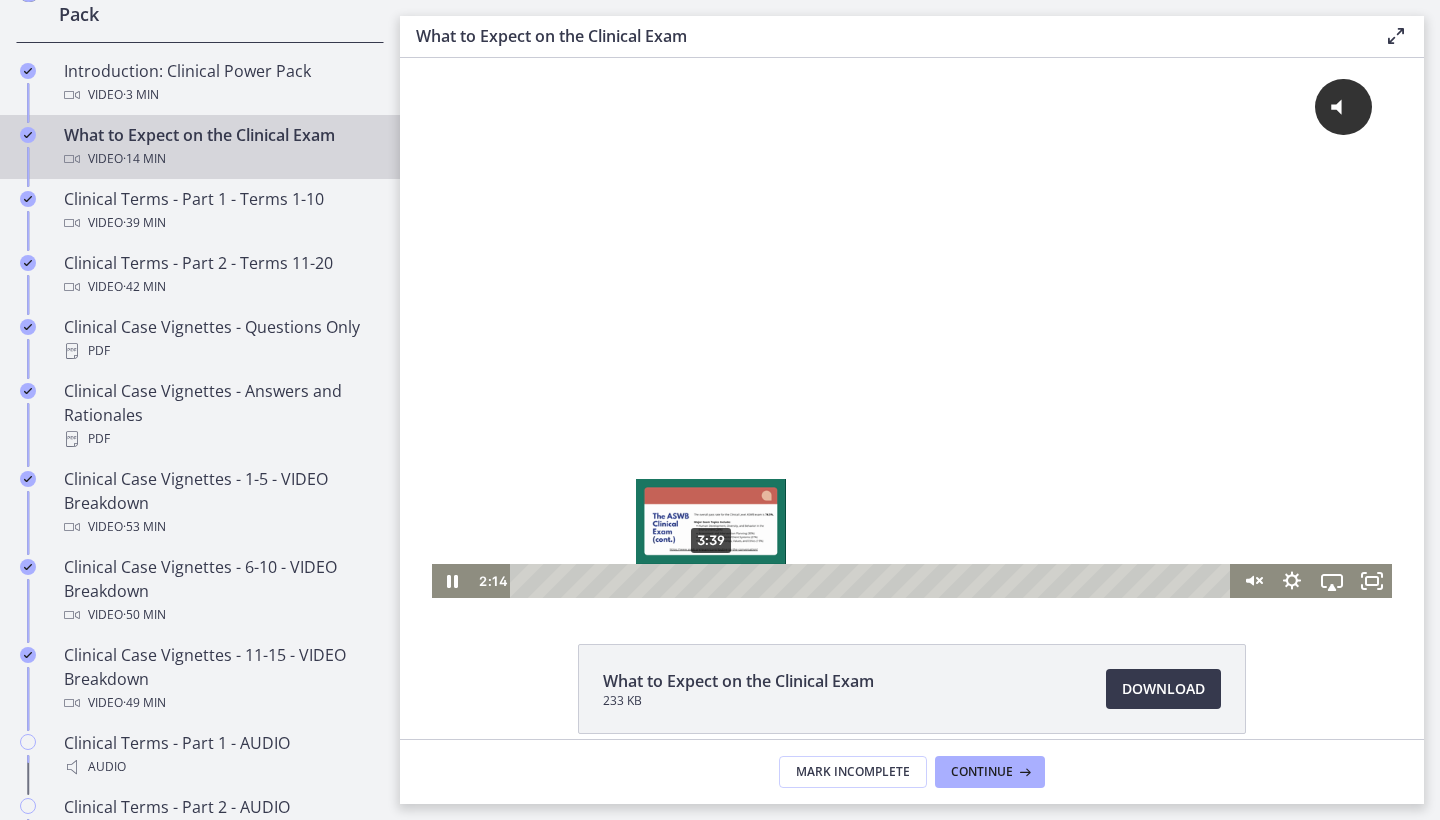 click on "3:39" at bounding box center [873, 581] 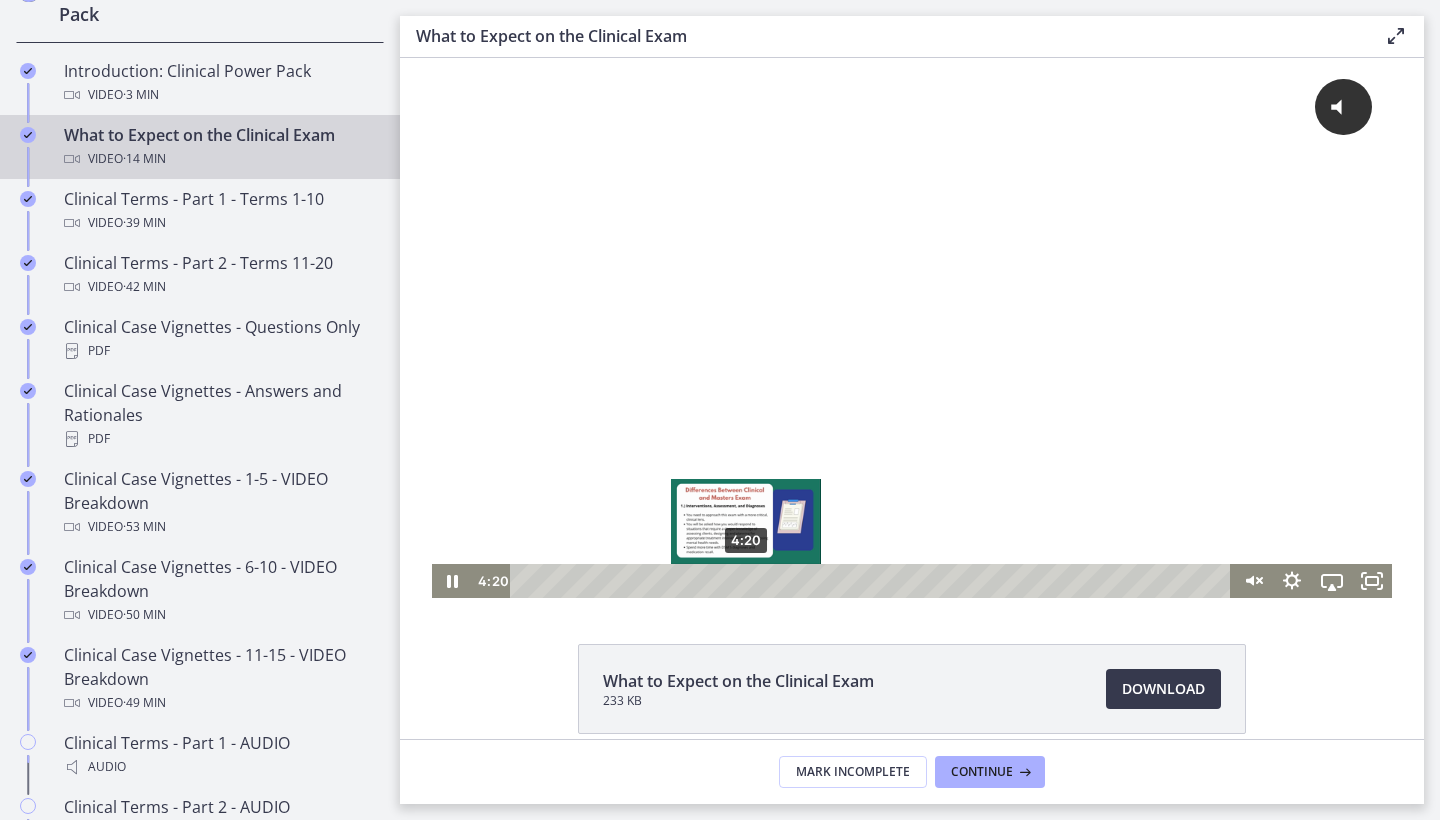 click on "4:20" at bounding box center (873, 581) 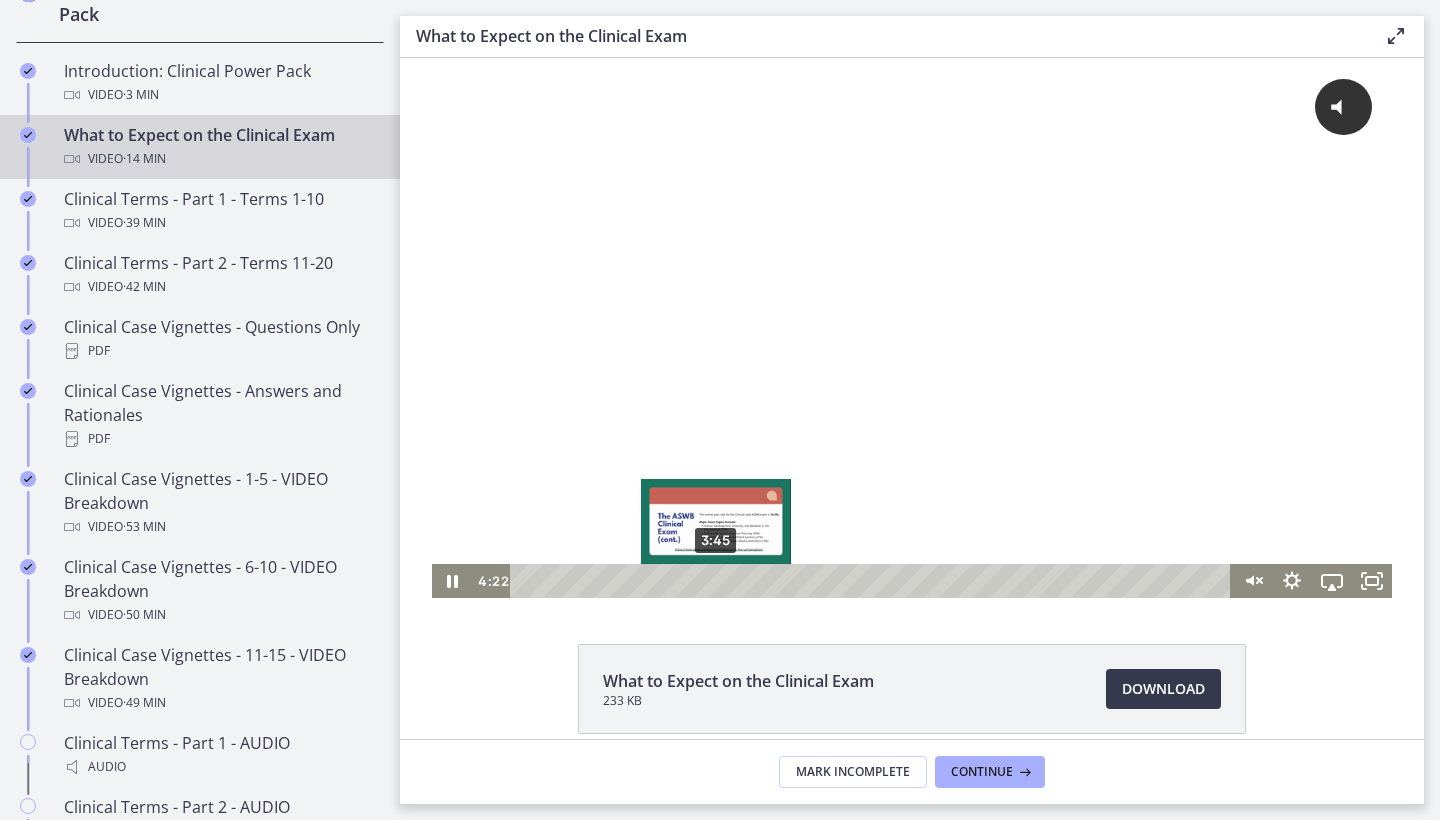 click on "3:45" at bounding box center (873, 581) 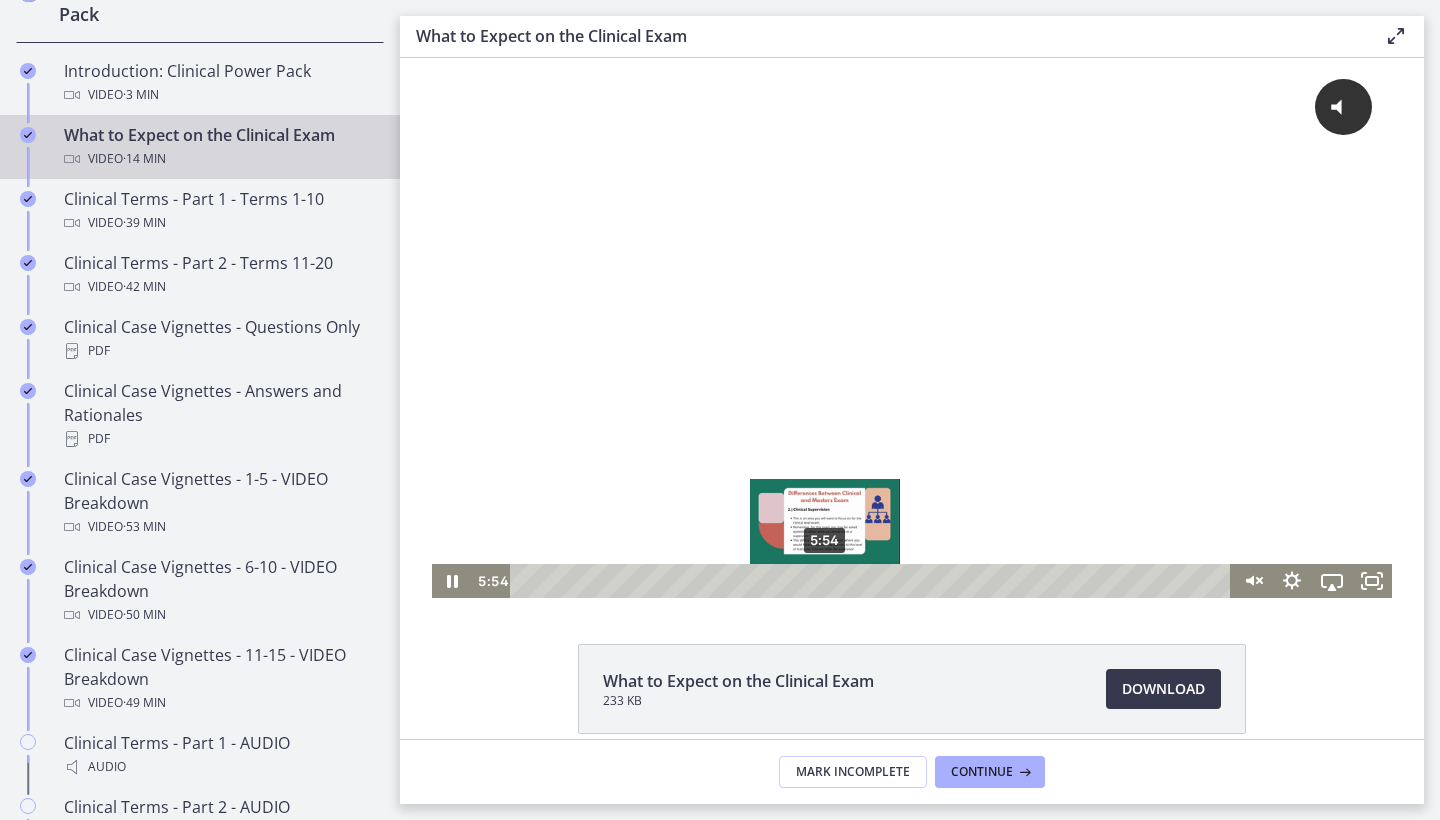 click on "5:54" at bounding box center (873, 581) 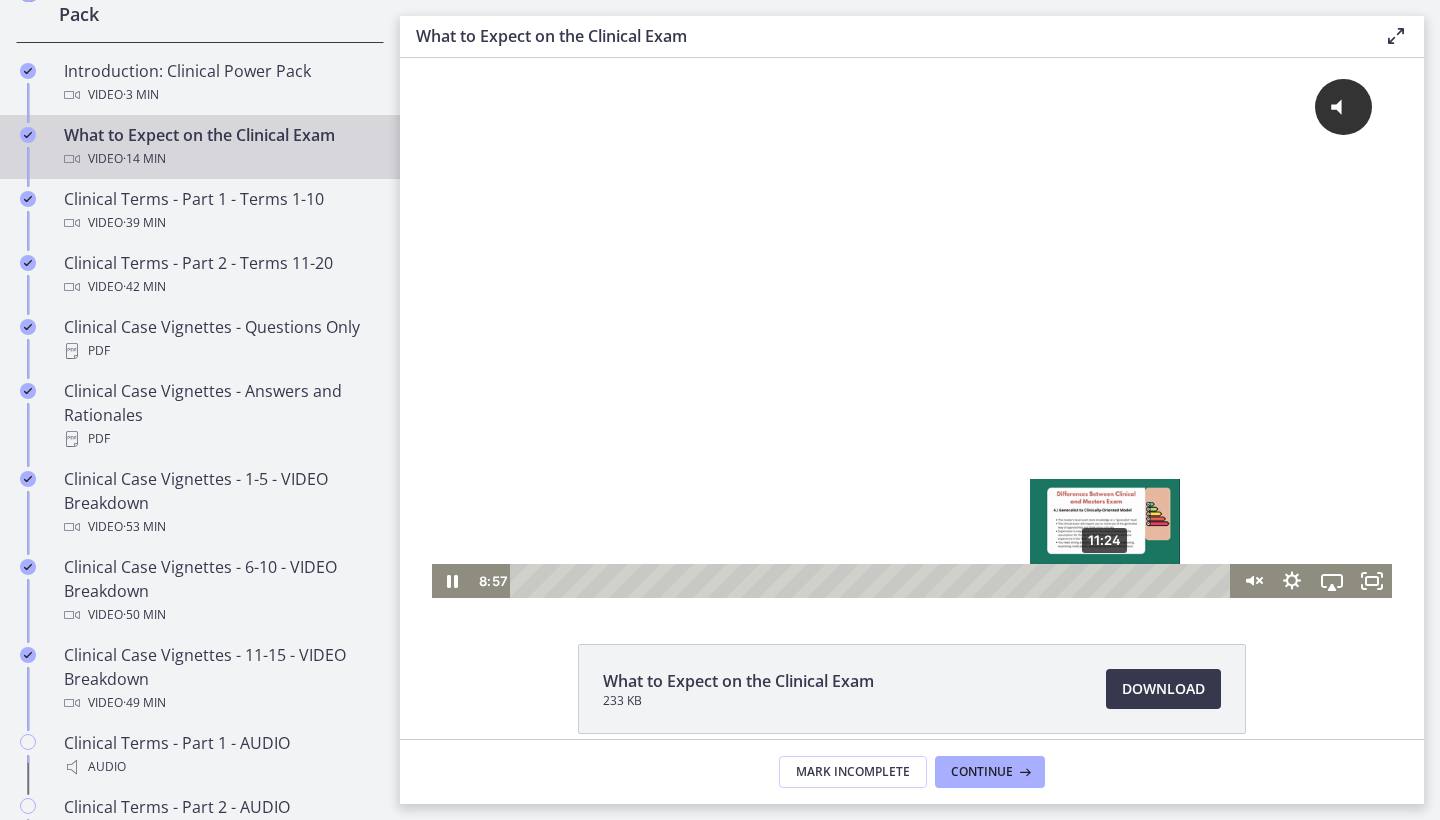 click on "11:24" at bounding box center [873, 581] 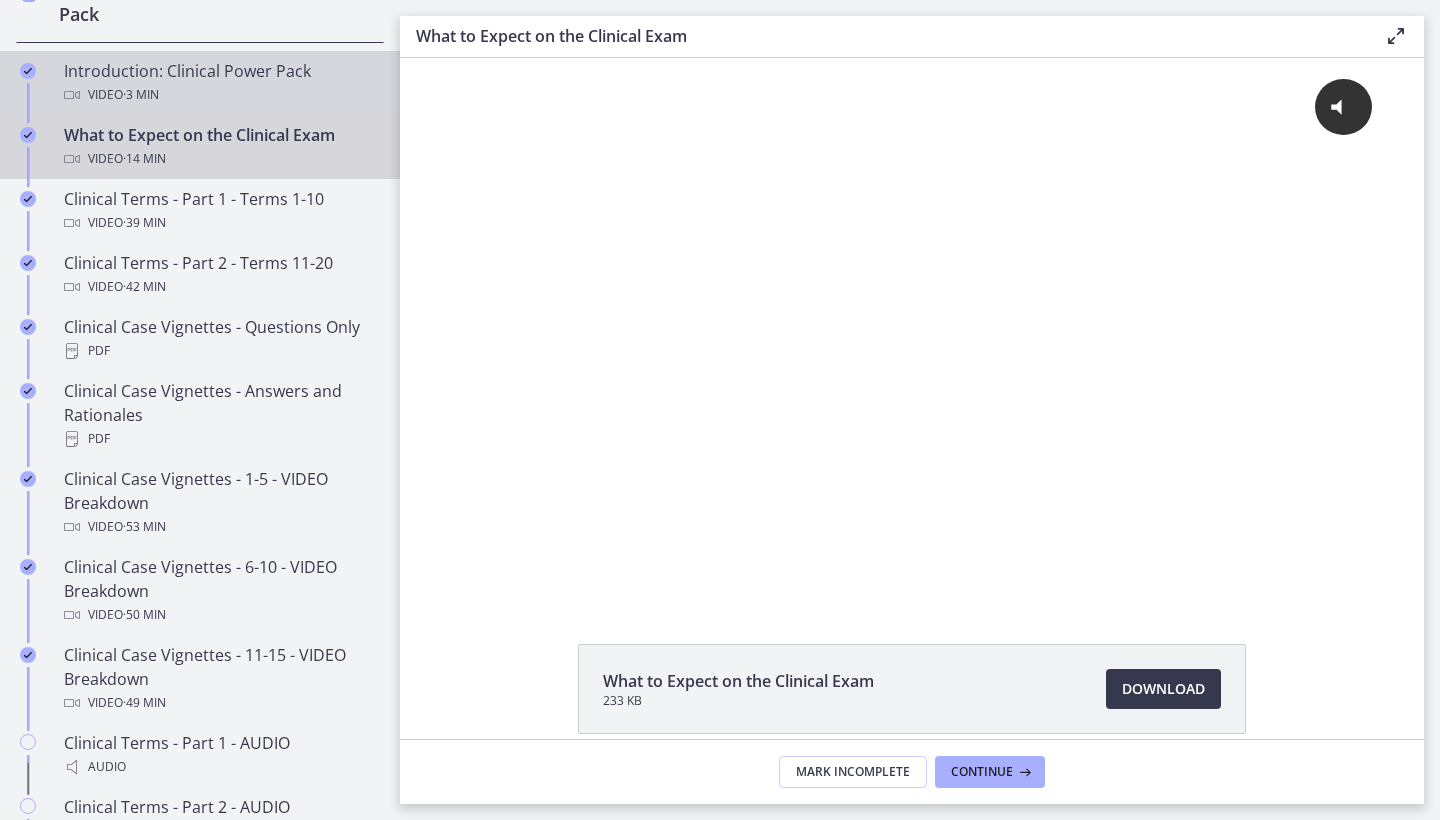 click on "Video
·  3 min" at bounding box center (220, 95) 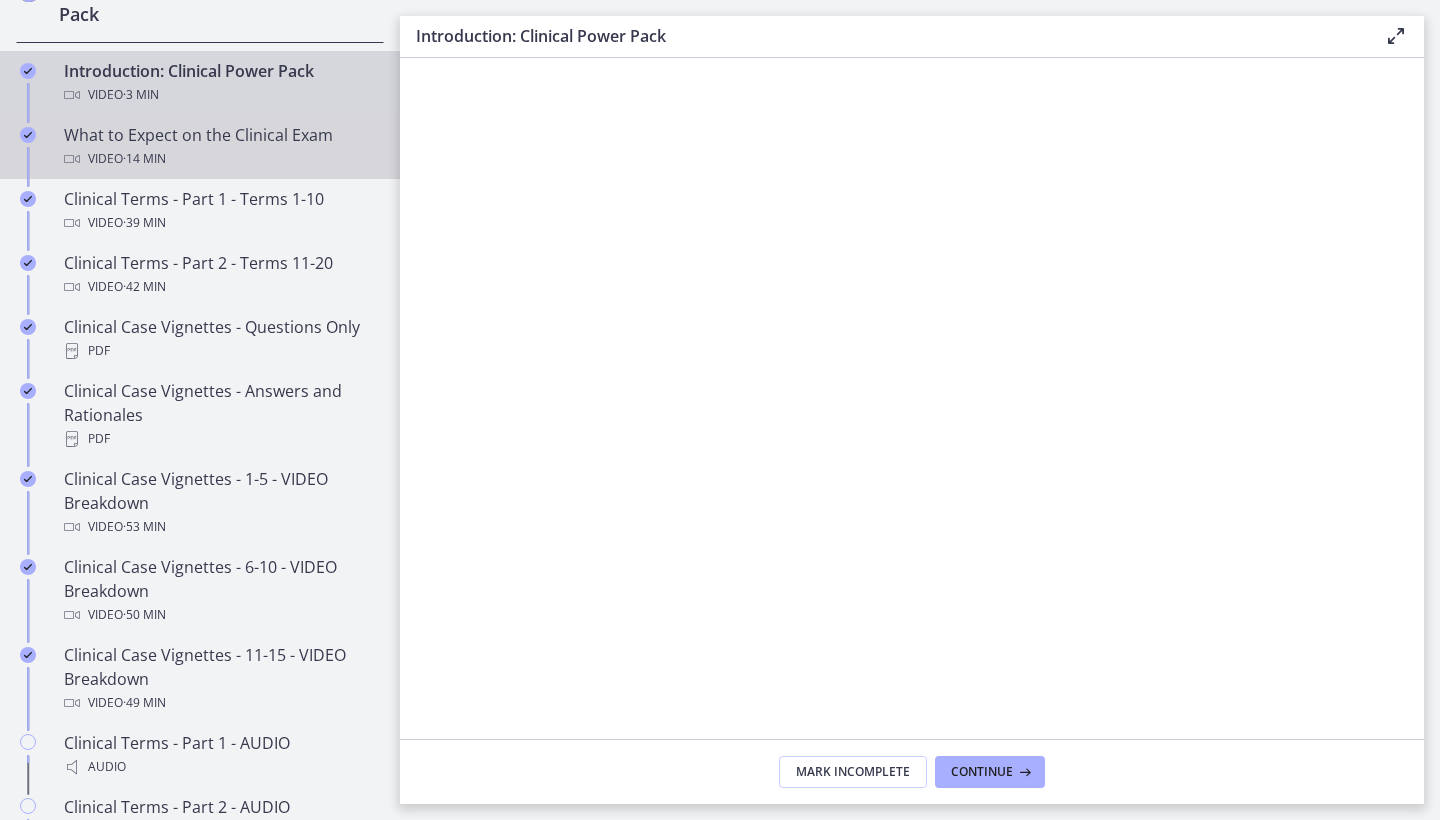 scroll, scrollTop: 0, scrollLeft: 0, axis: both 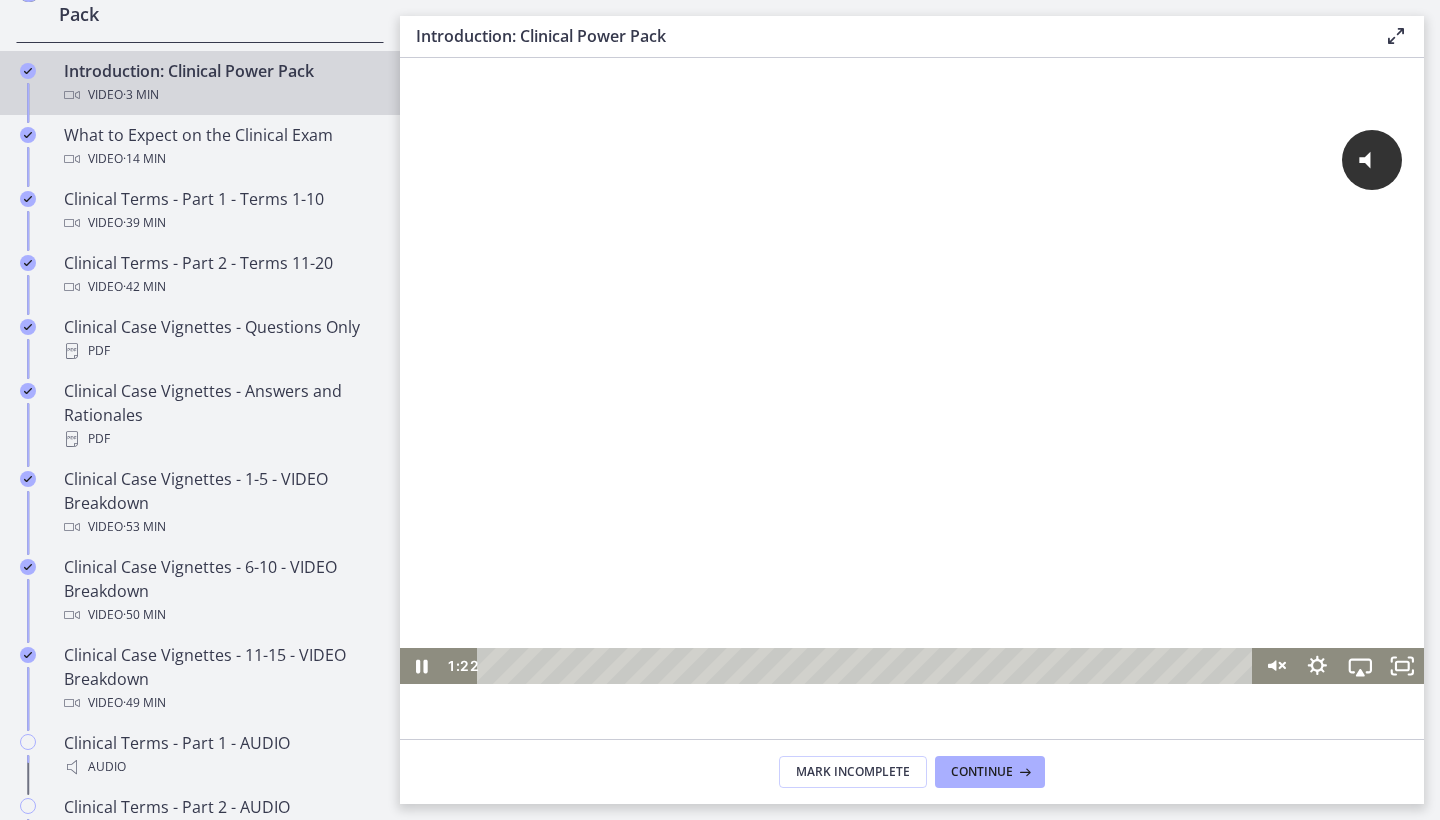 click at bounding box center (868, 666) 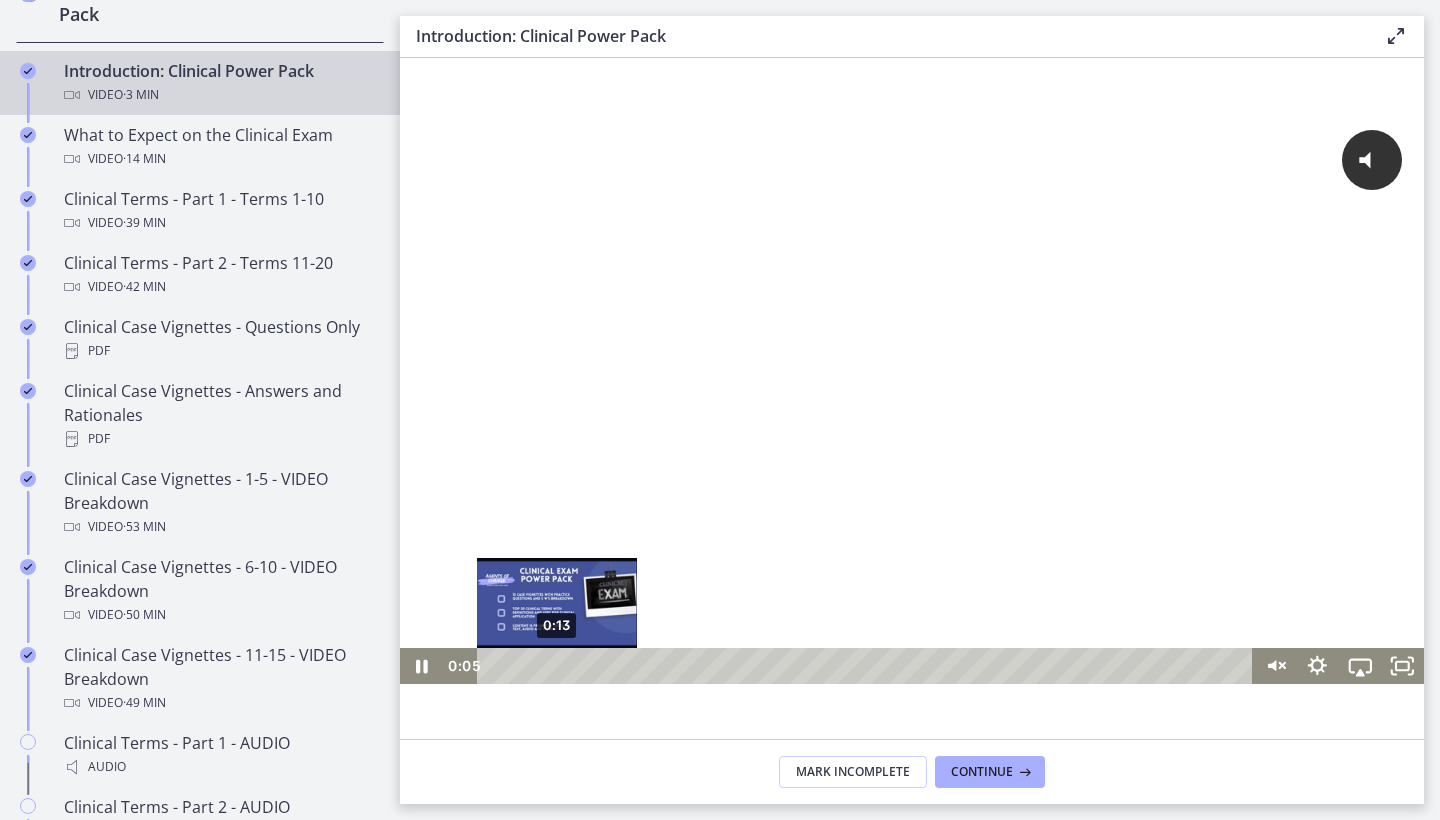 click on "0:13" at bounding box center (868, 666) 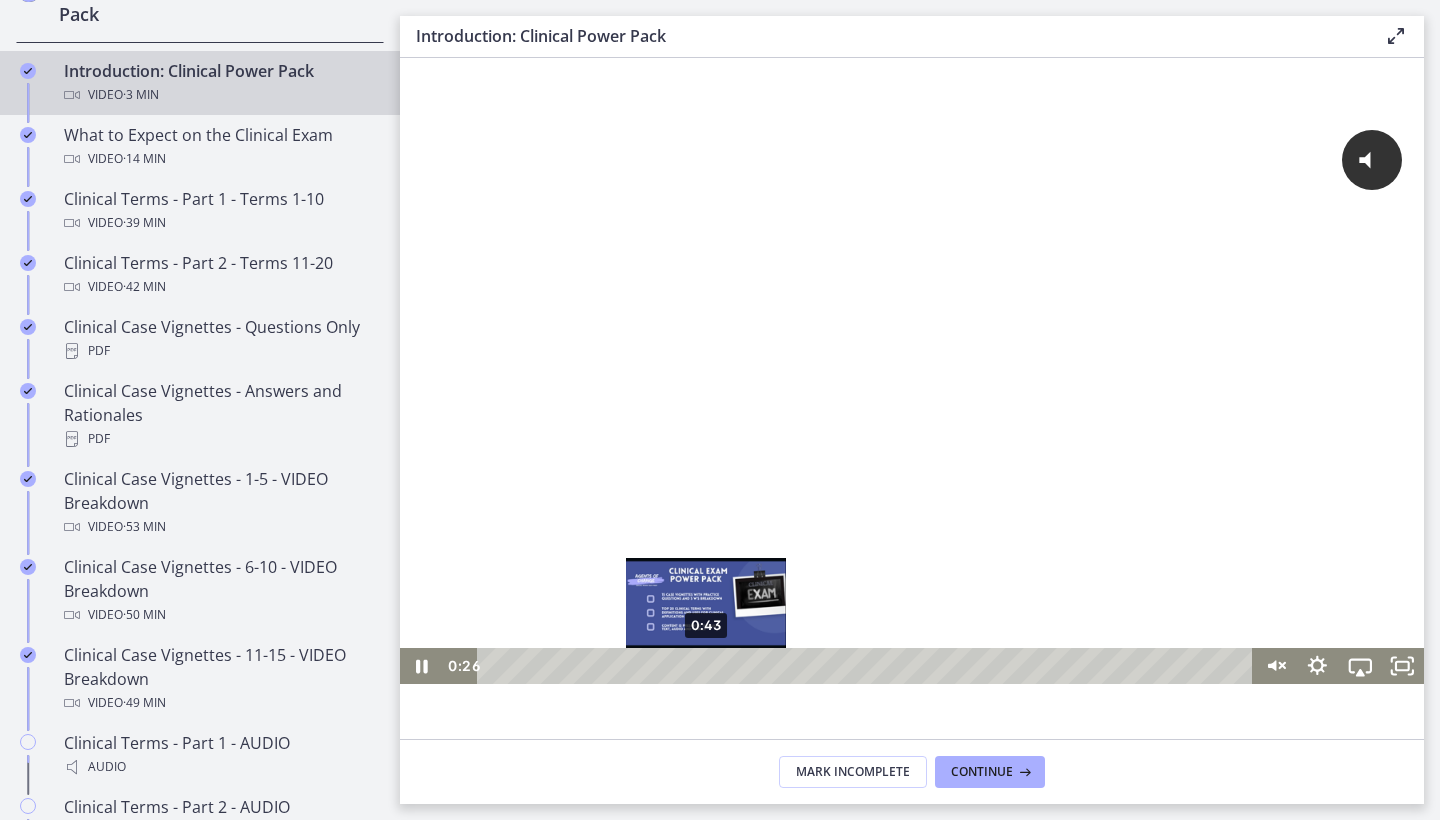 click on "0:43" at bounding box center [868, 666] 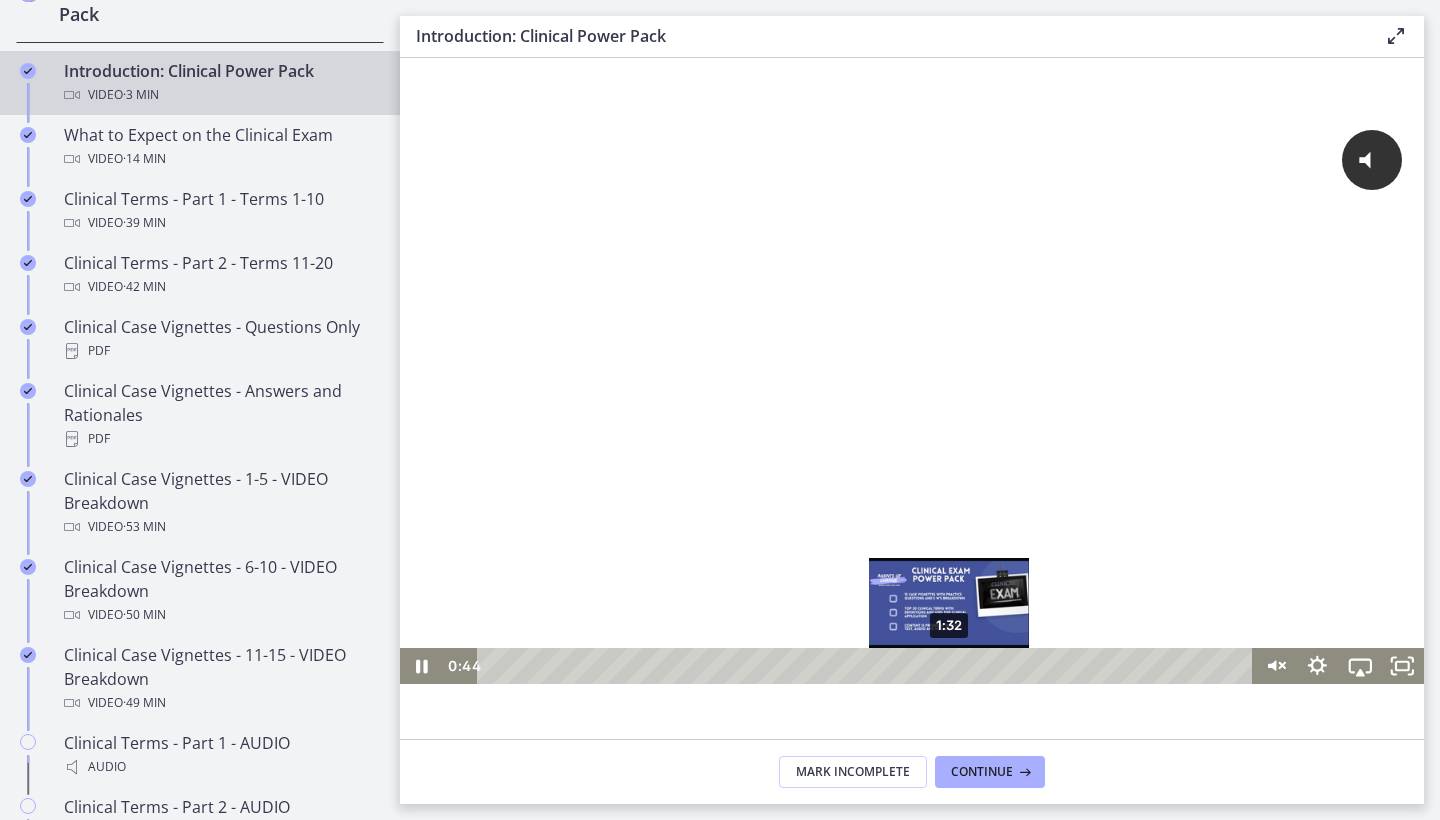 click on "1:32" at bounding box center [868, 666] 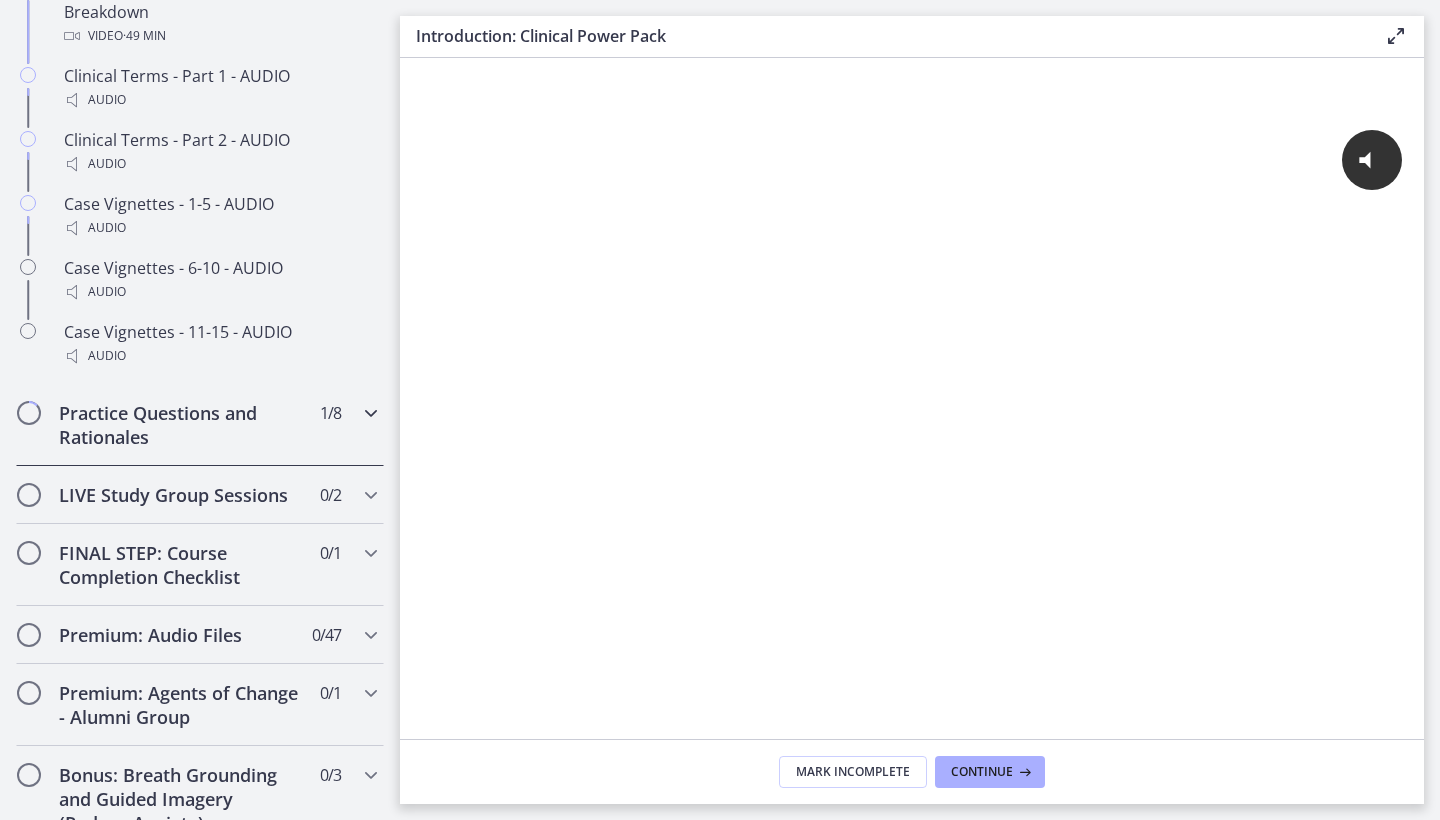 click on "Practice Questions and Rationales" at bounding box center (181, 425) 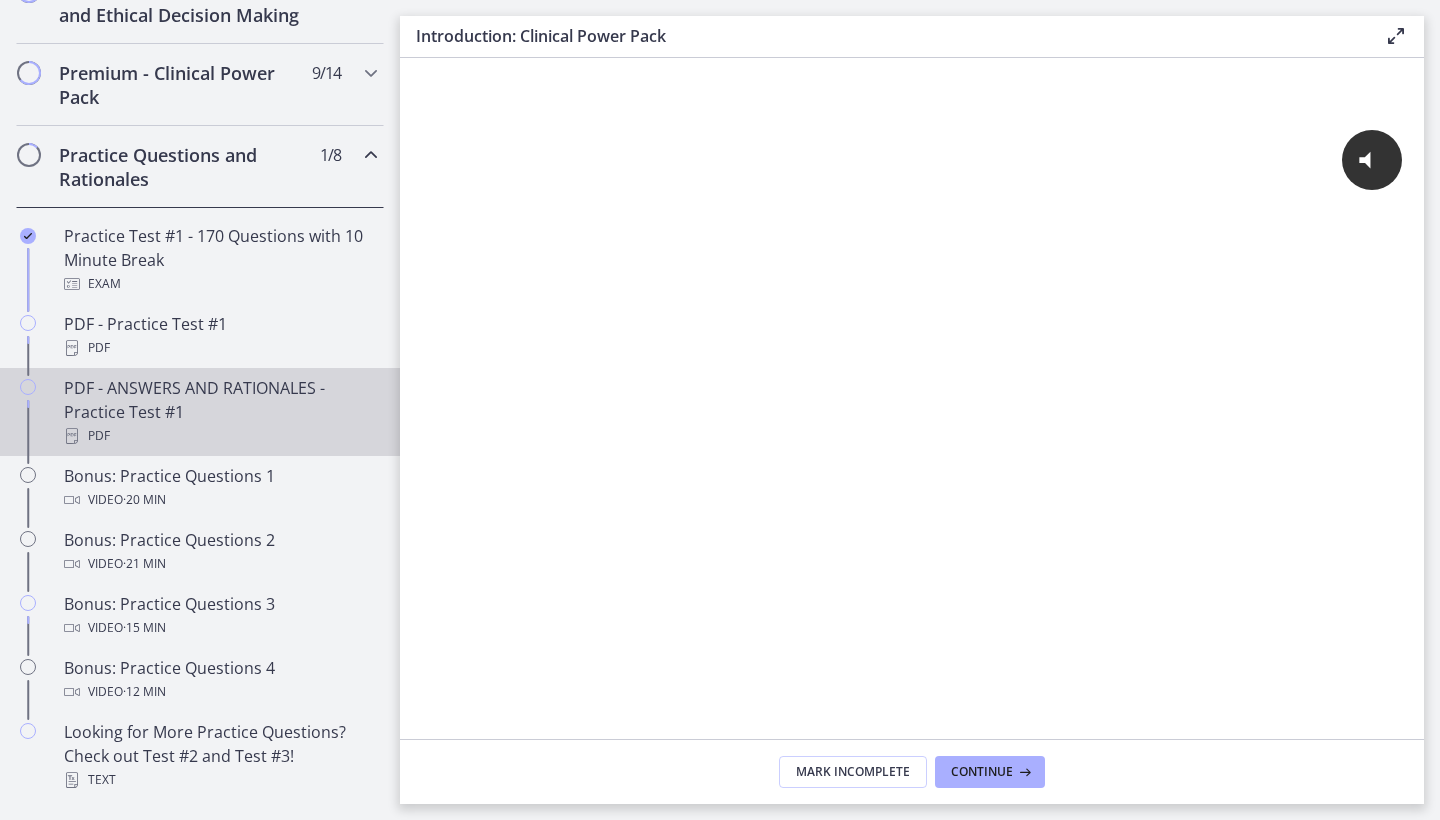 scroll, scrollTop: 921, scrollLeft: 0, axis: vertical 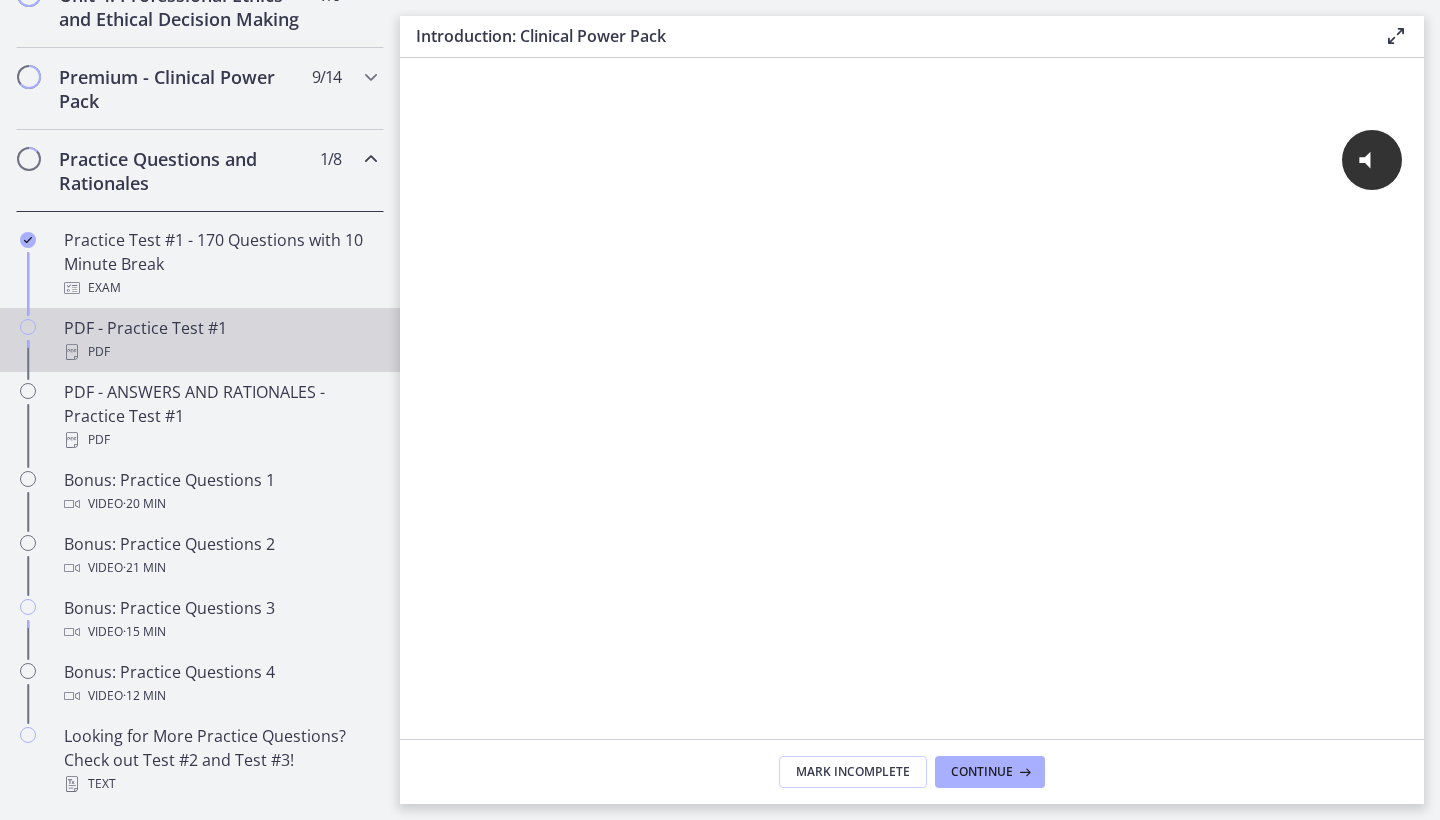 click on "PDF - Practice Test #1
PDF" at bounding box center [220, 340] 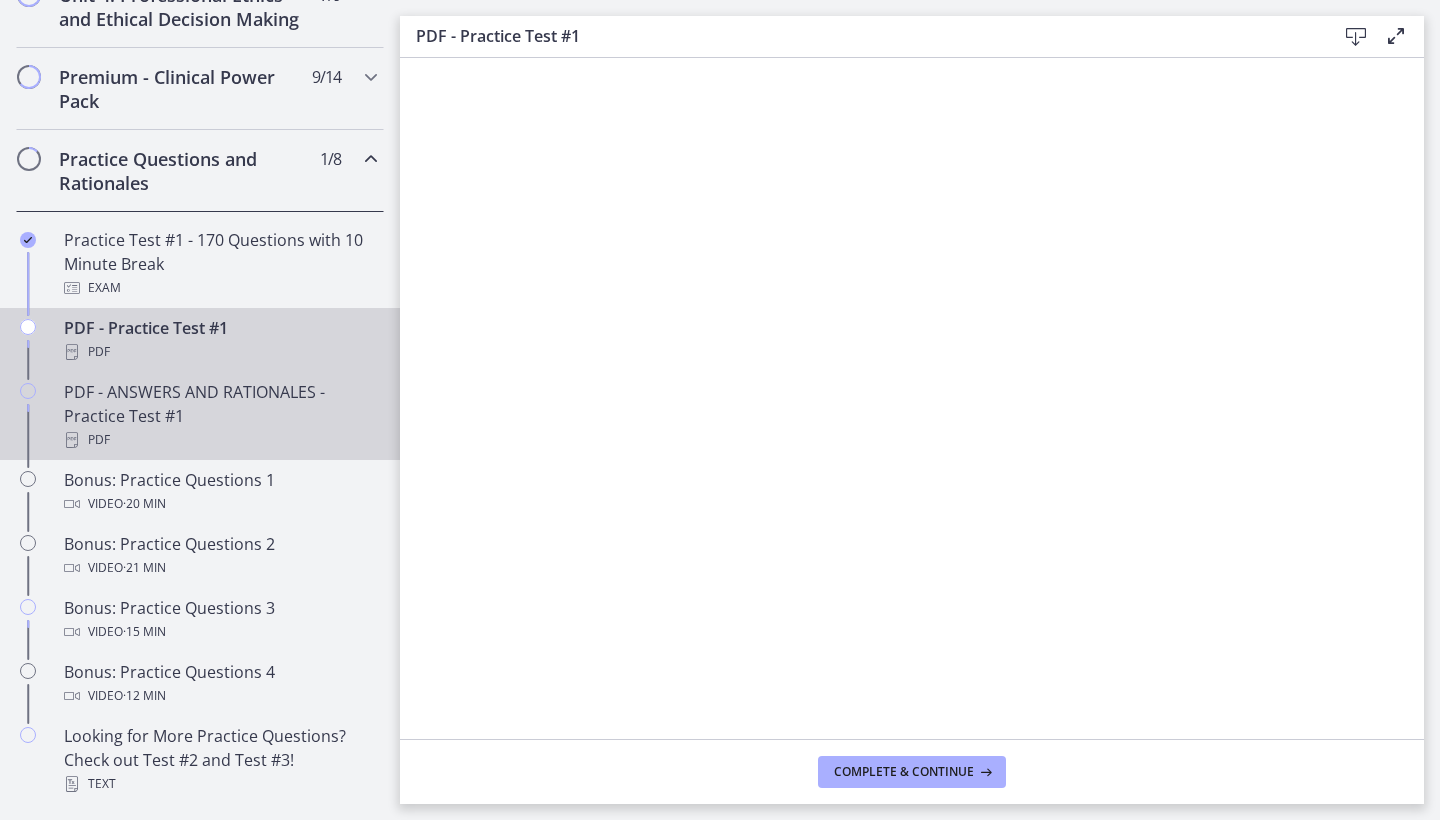 scroll, scrollTop: 0, scrollLeft: 0, axis: both 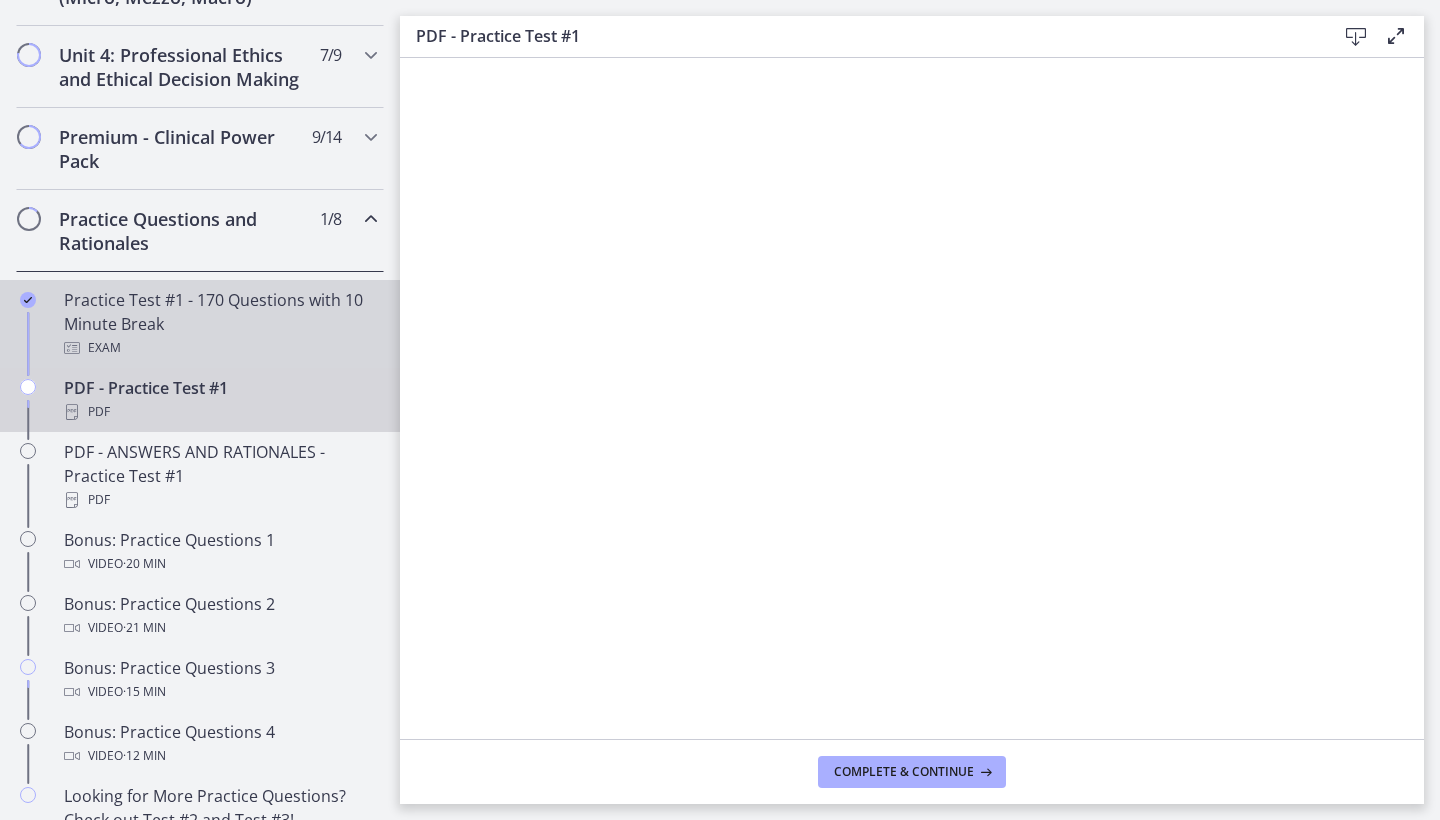 click on "Practice Test #1 - 170 Questions with 10 Minute Break
Exam" at bounding box center (220, 324) 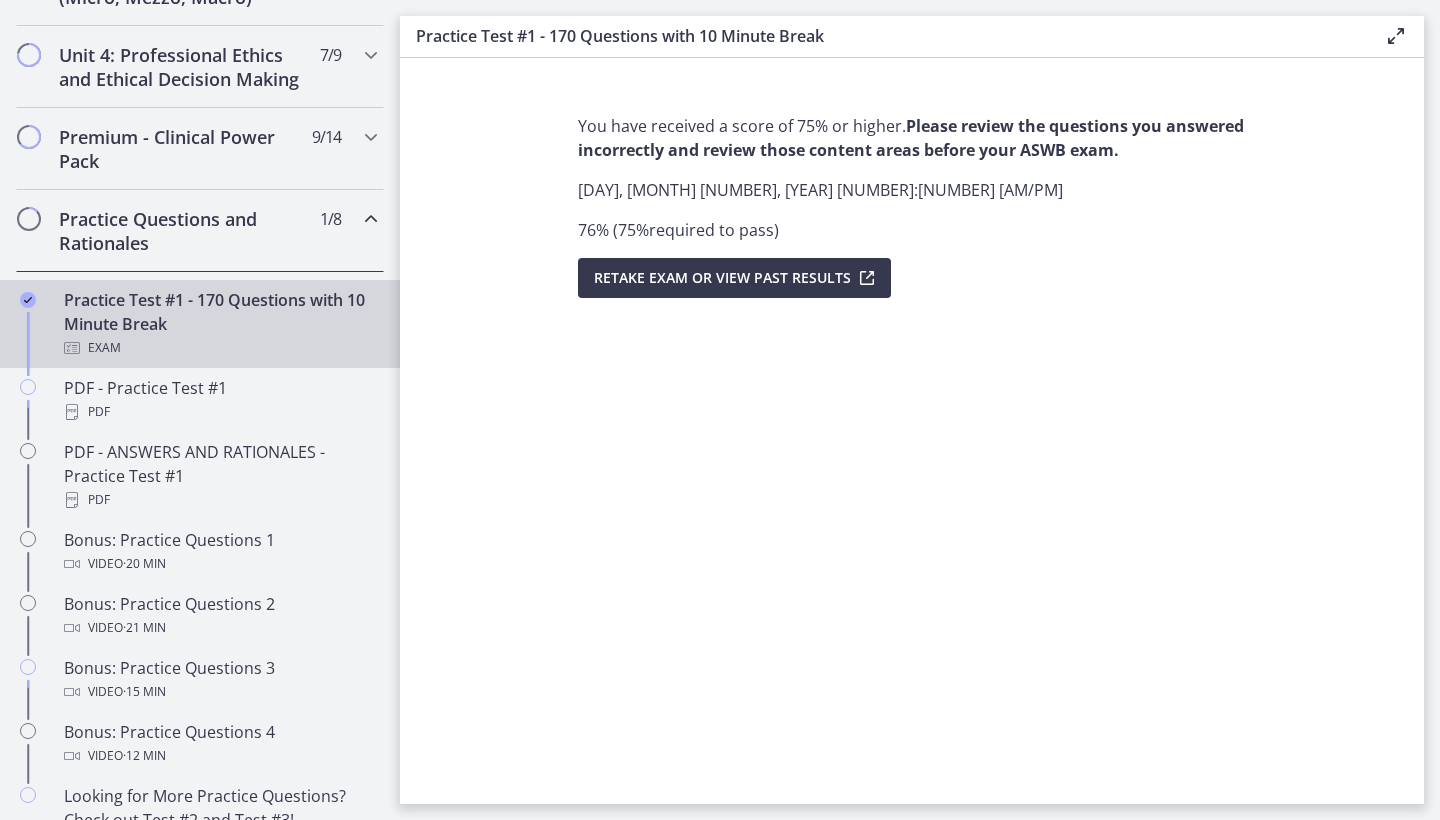 scroll, scrollTop: 0, scrollLeft: 0, axis: both 